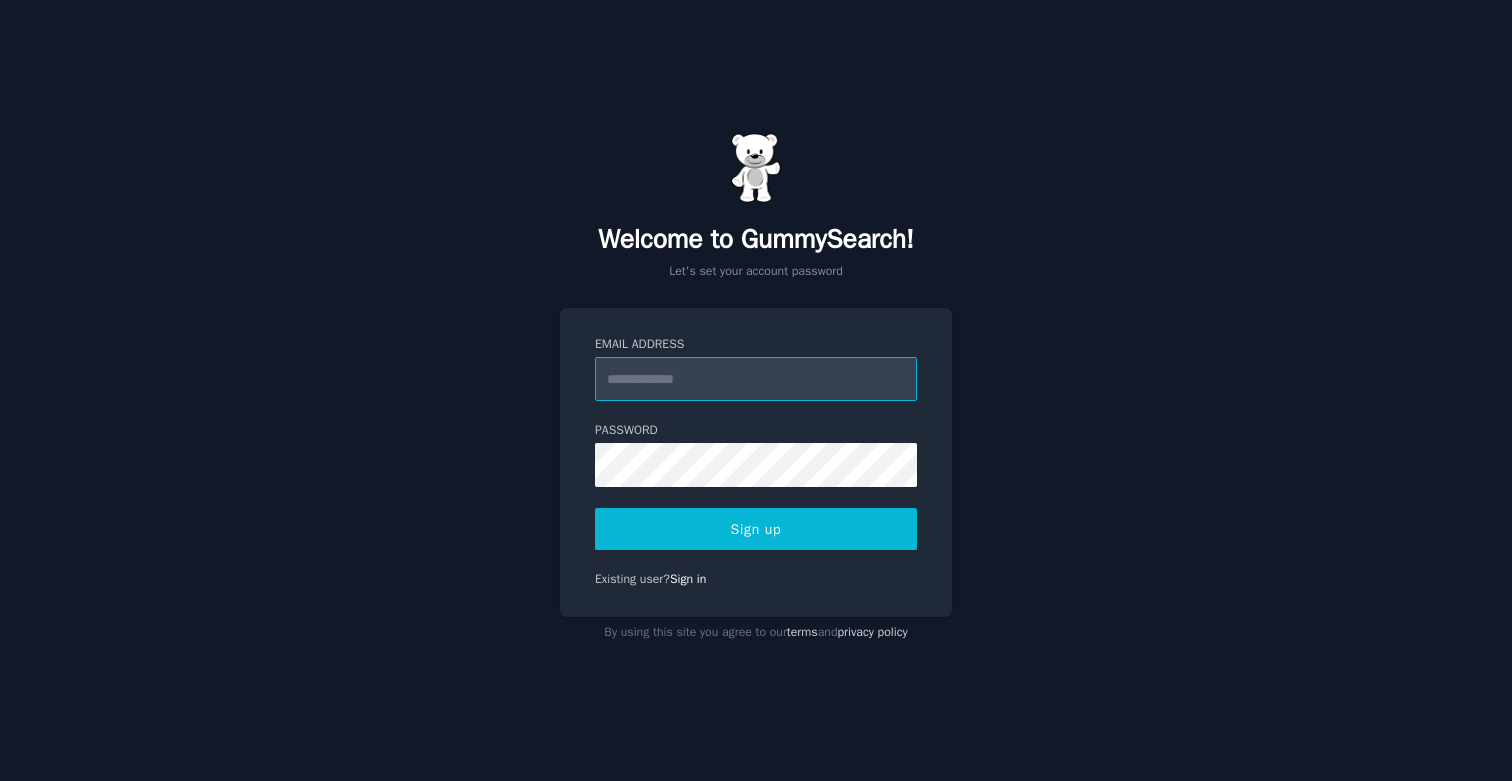 scroll, scrollTop: 0, scrollLeft: 0, axis: both 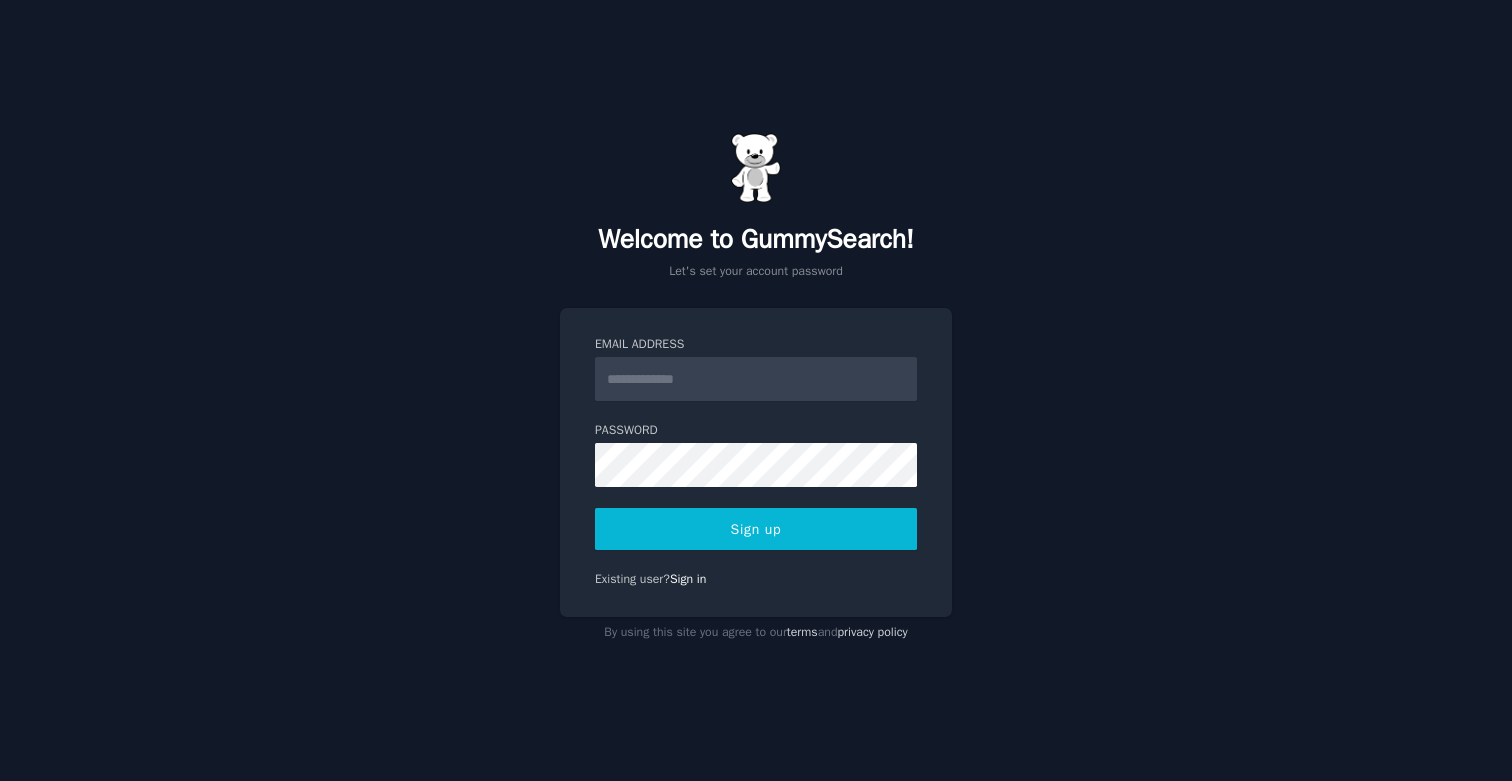 click on "Welcome to GummySearch! Let's set your account password Email Address Password Sign up Existing user?  Sign in By using this site you agree to our  terms  and  privacy policy" at bounding box center [756, 390] 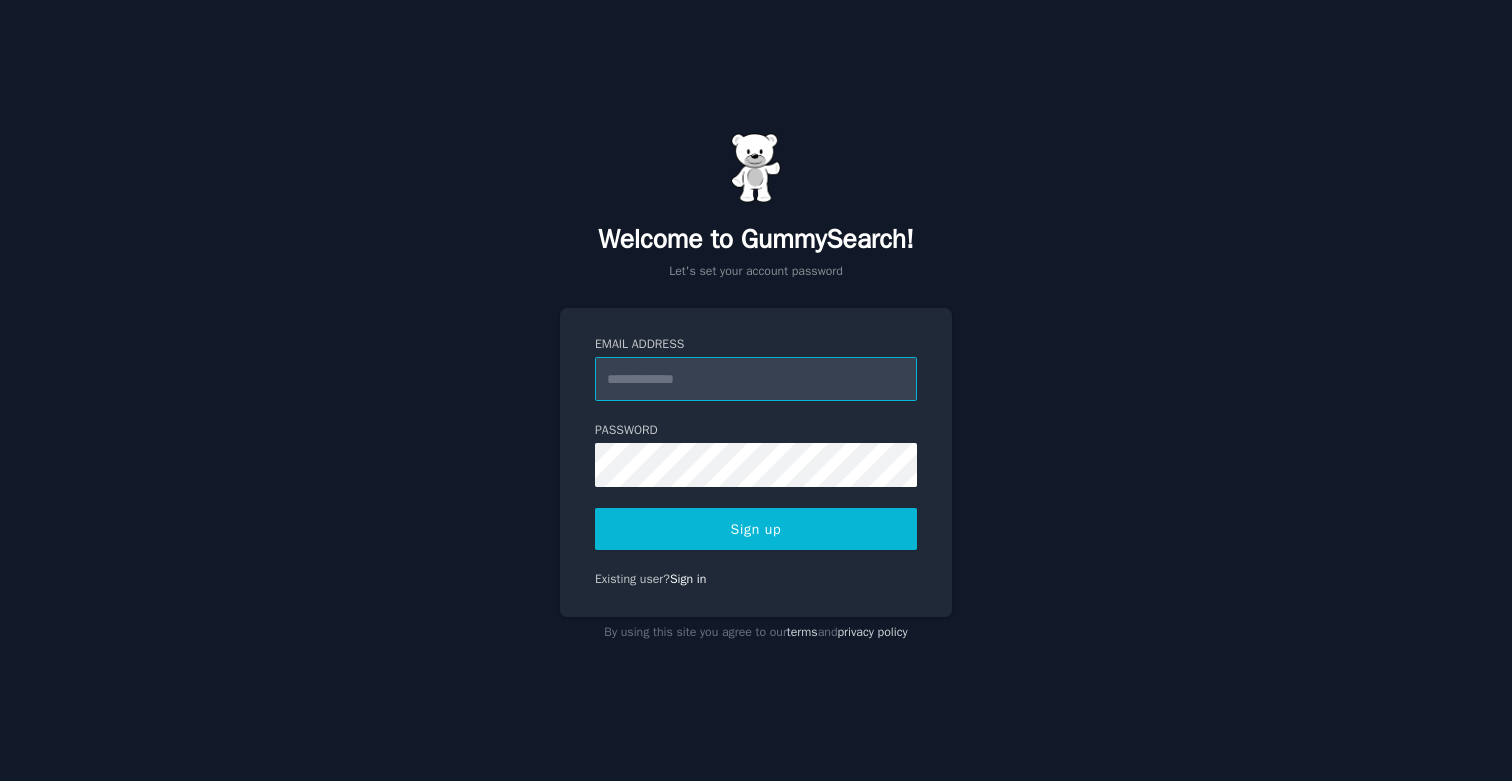 click on "Email Address" at bounding box center (756, 379) 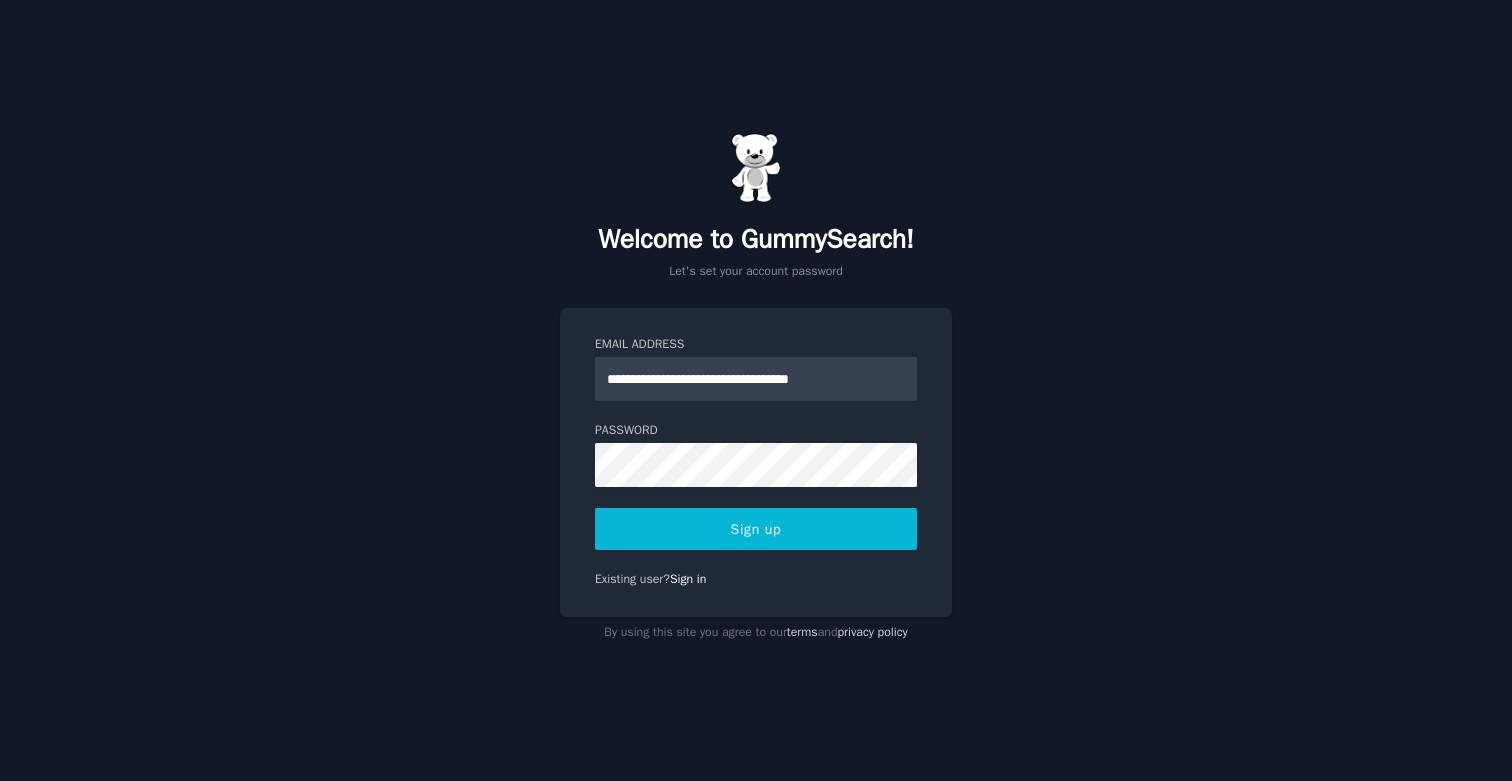 click on "**********" at bounding box center (756, 390) 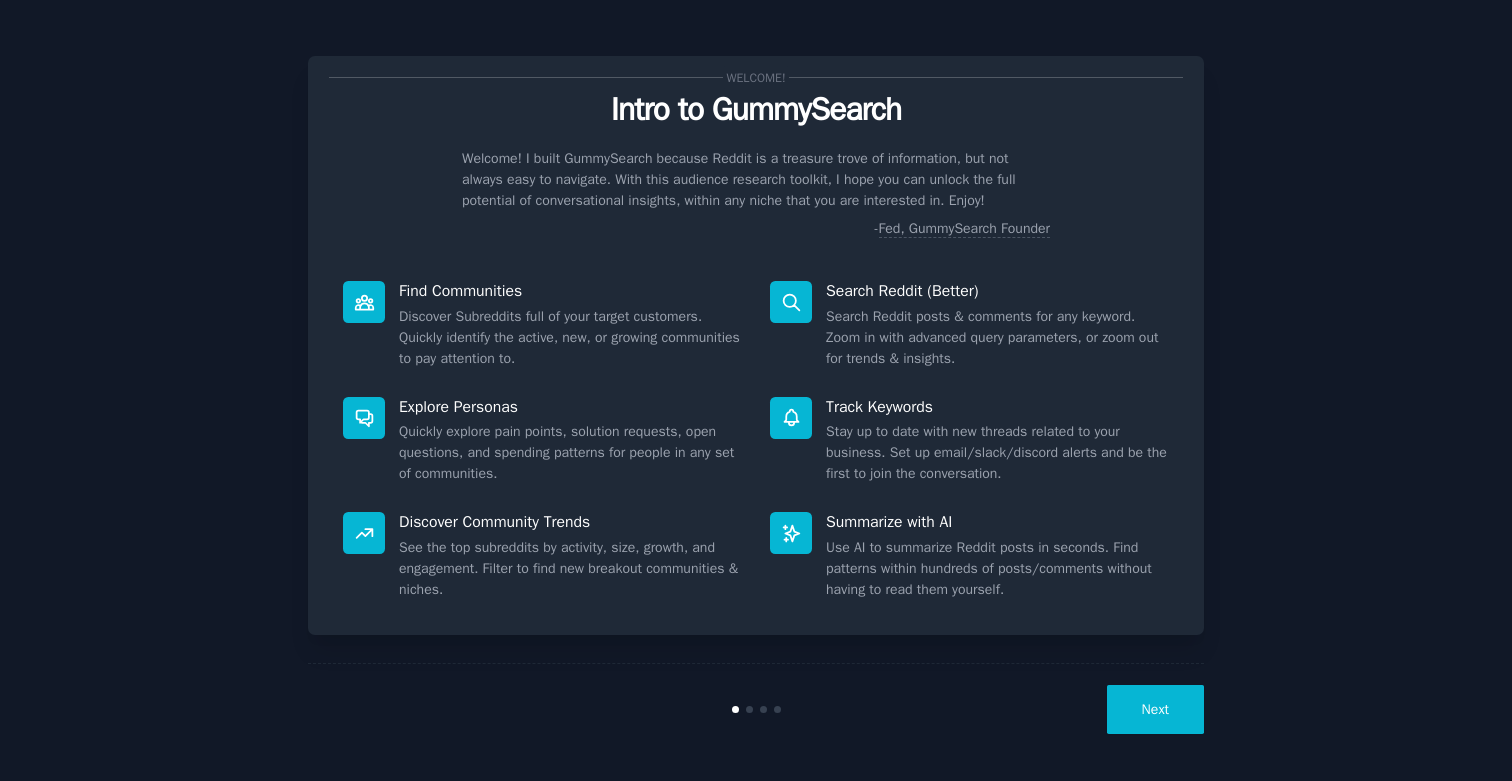 scroll, scrollTop: 0, scrollLeft: 0, axis: both 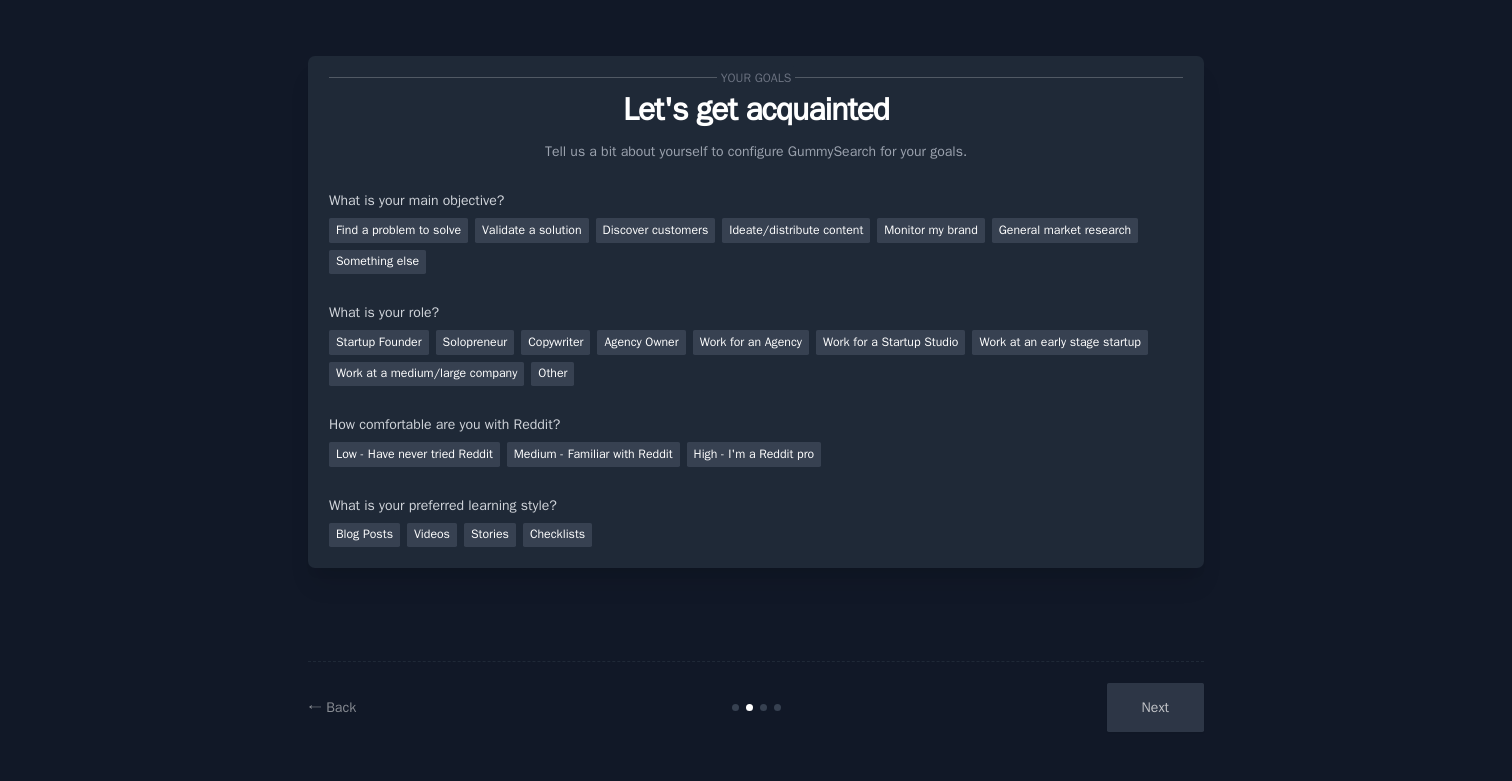 click on "Next" at bounding box center (1054, 707) 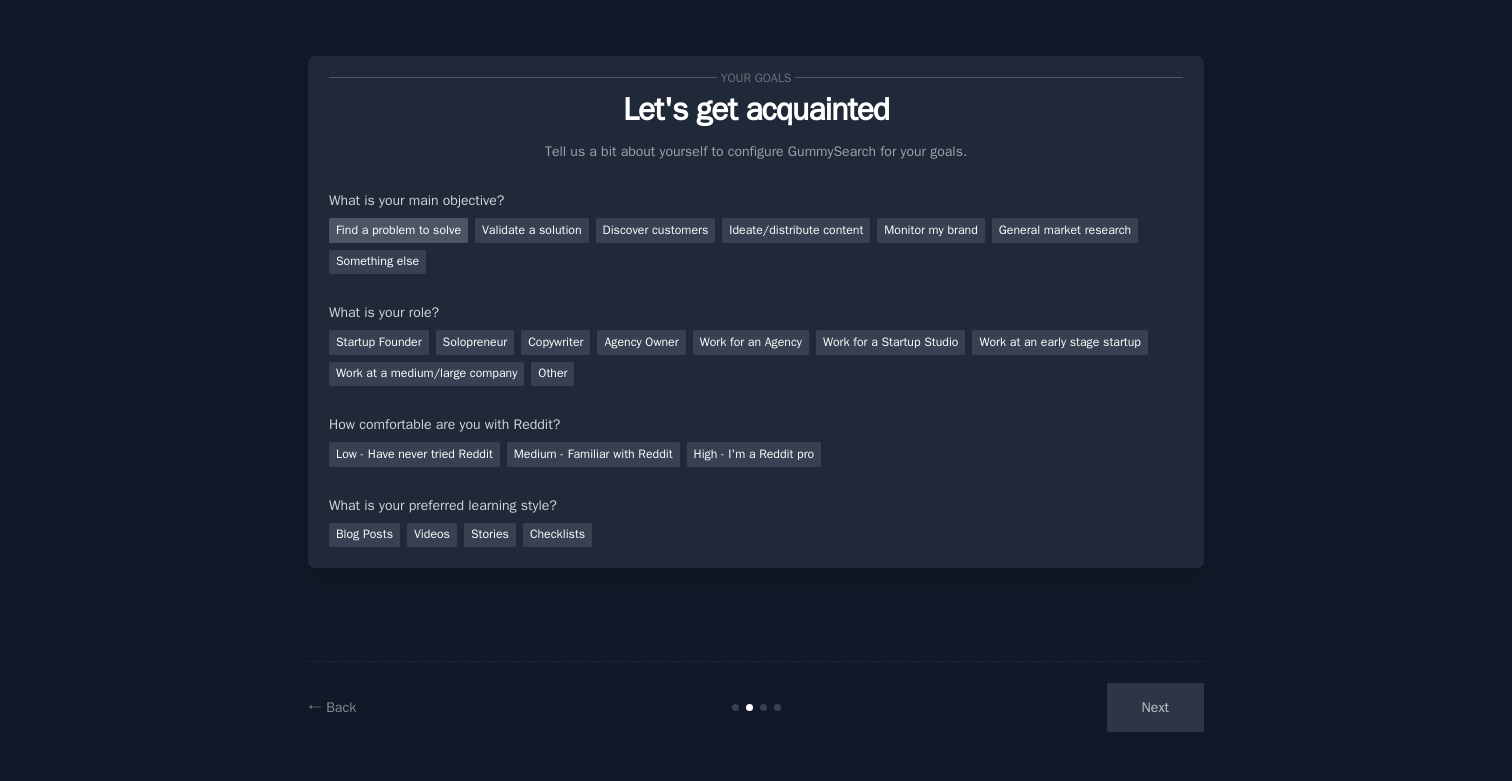 click on "Find a problem to solve" at bounding box center [398, 230] 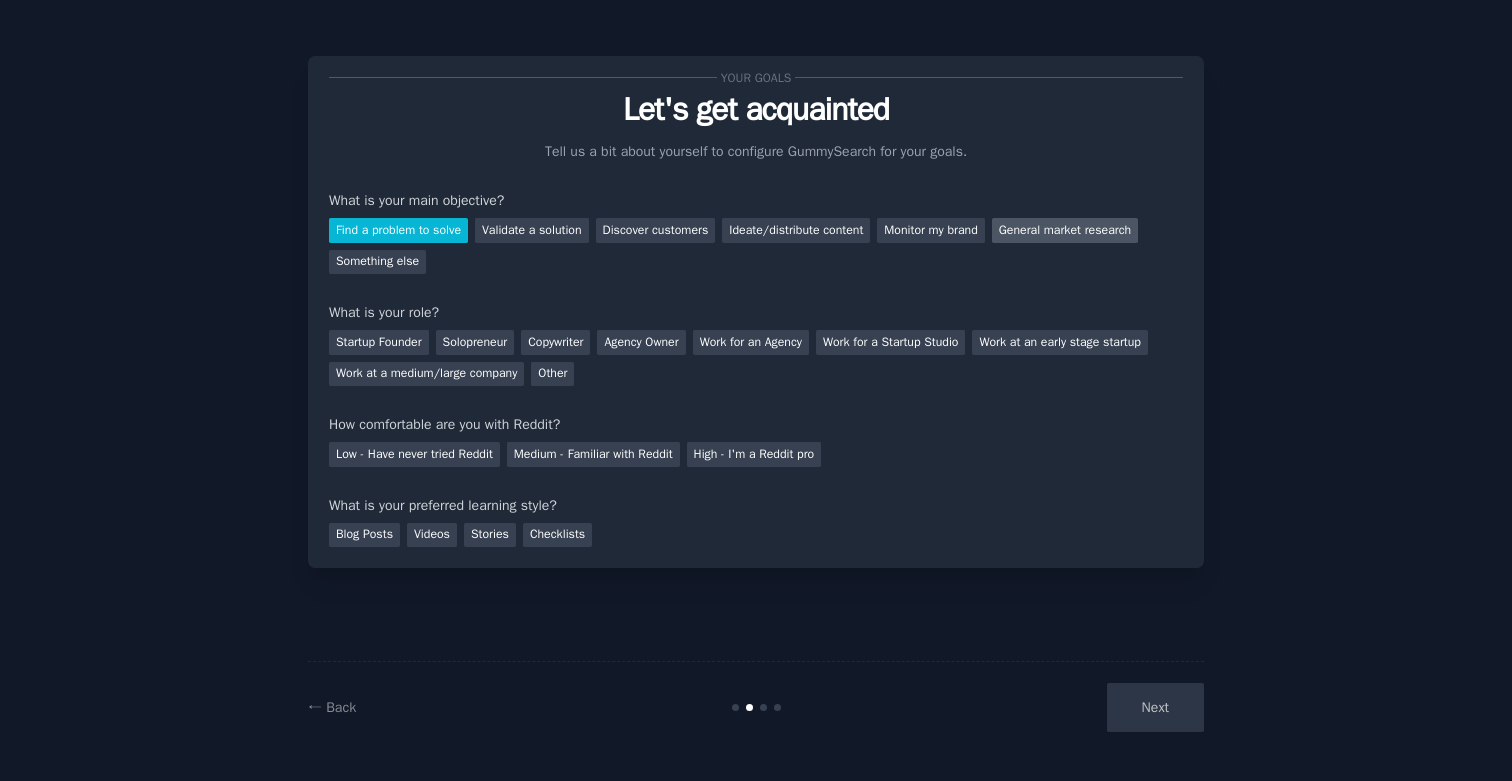 click on "General market research" at bounding box center [1065, 230] 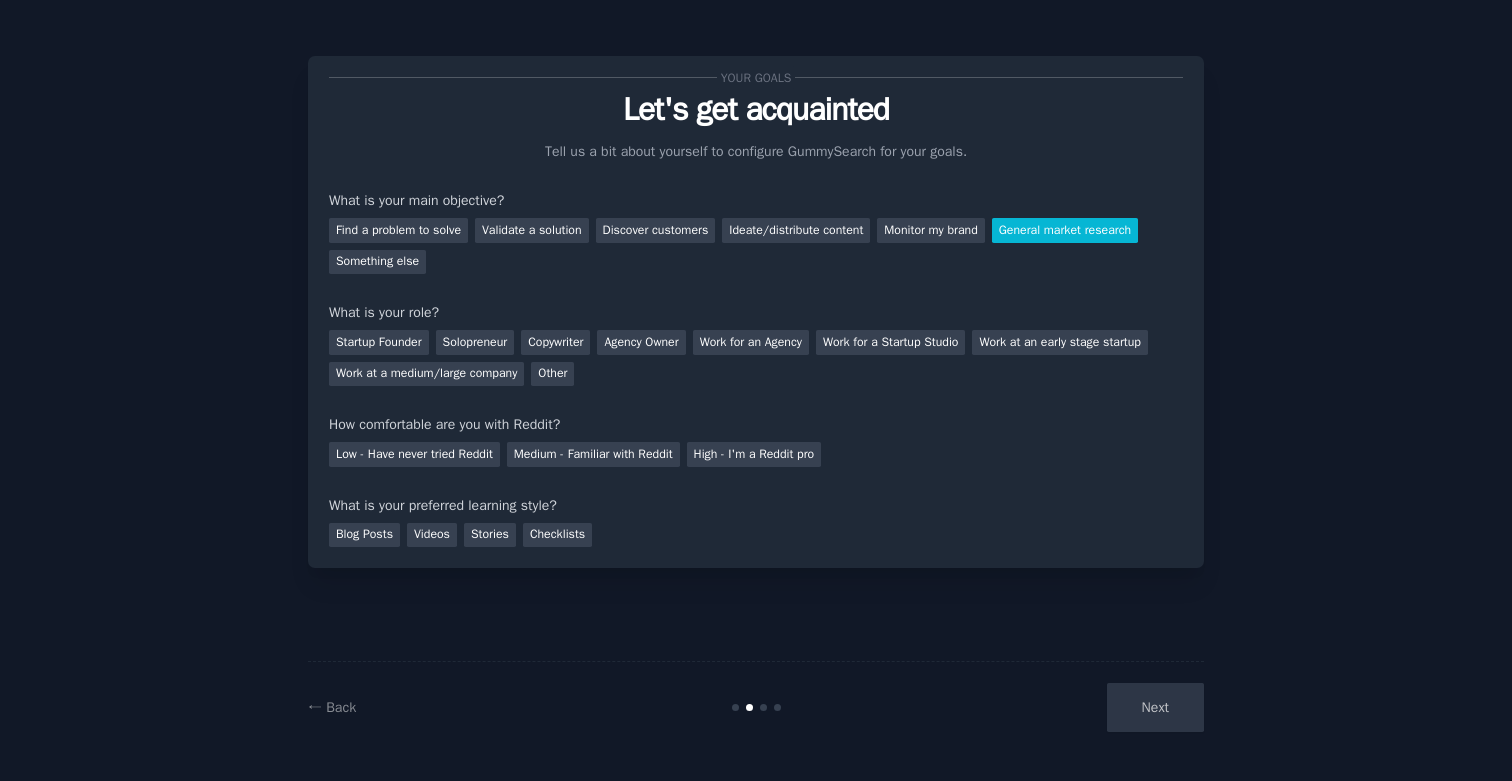 click on "General market research" at bounding box center (1065, 230) 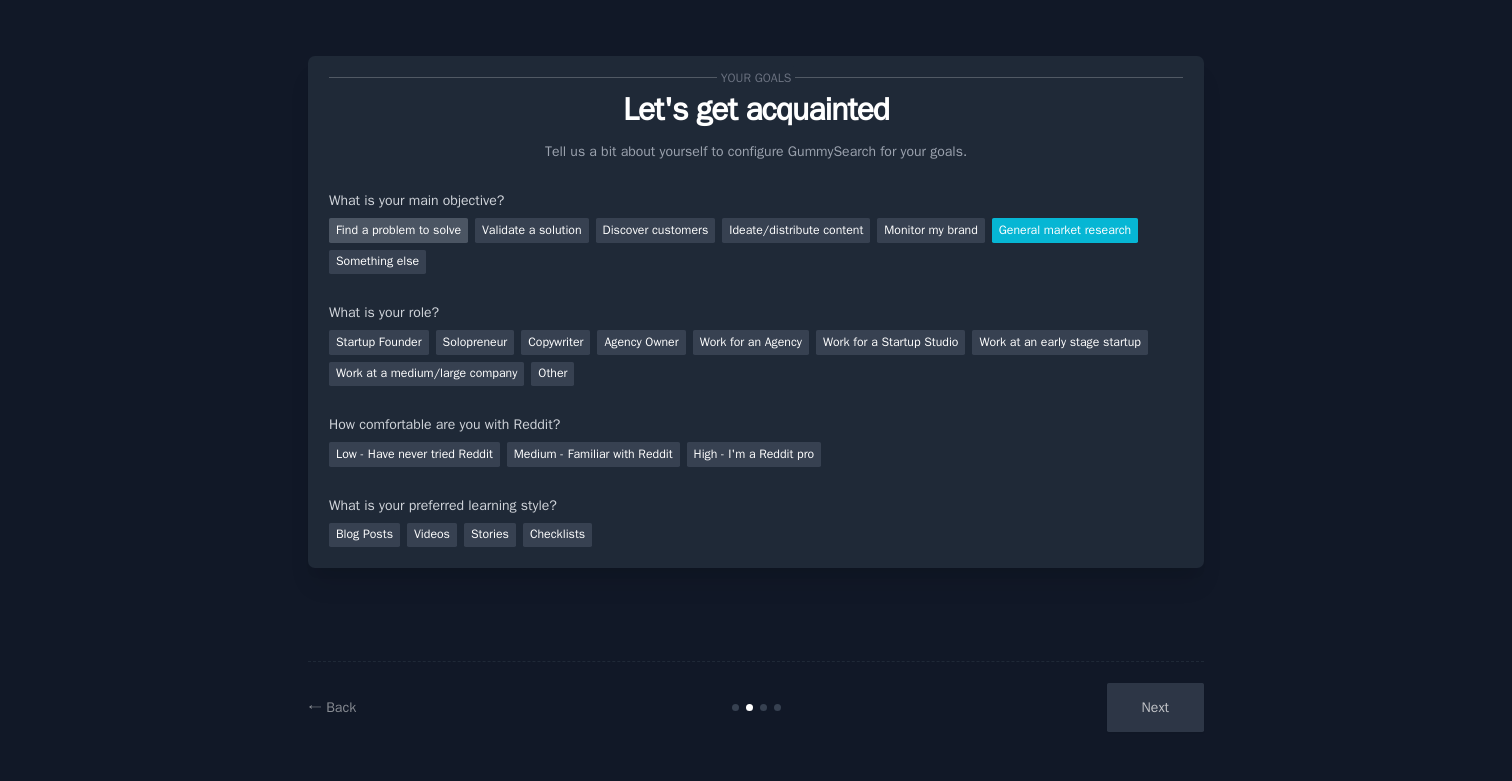 click on "Find a problem to solve" at bounding box center [398, 230] 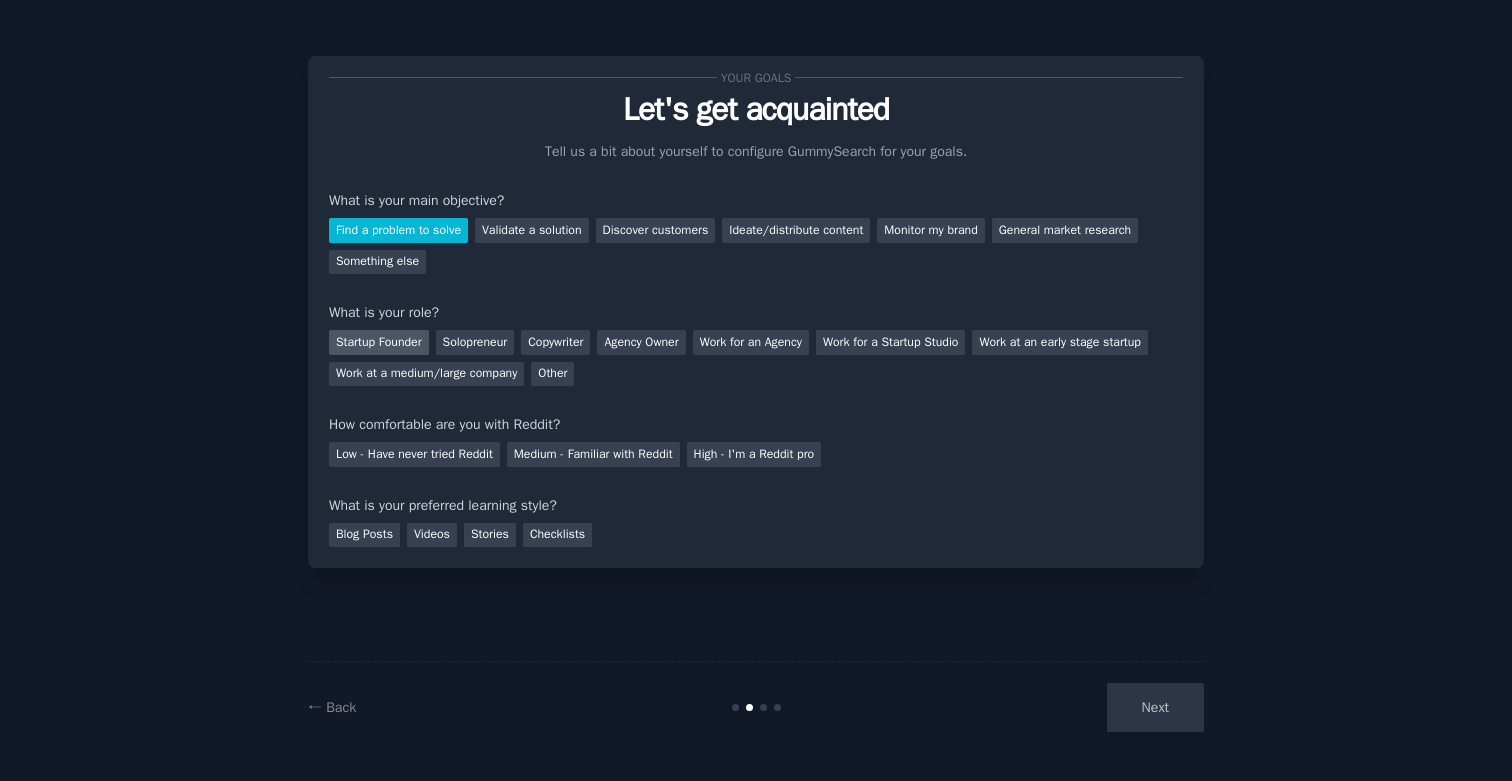 click on "Startup Founder" at bounding box center [379, 342] 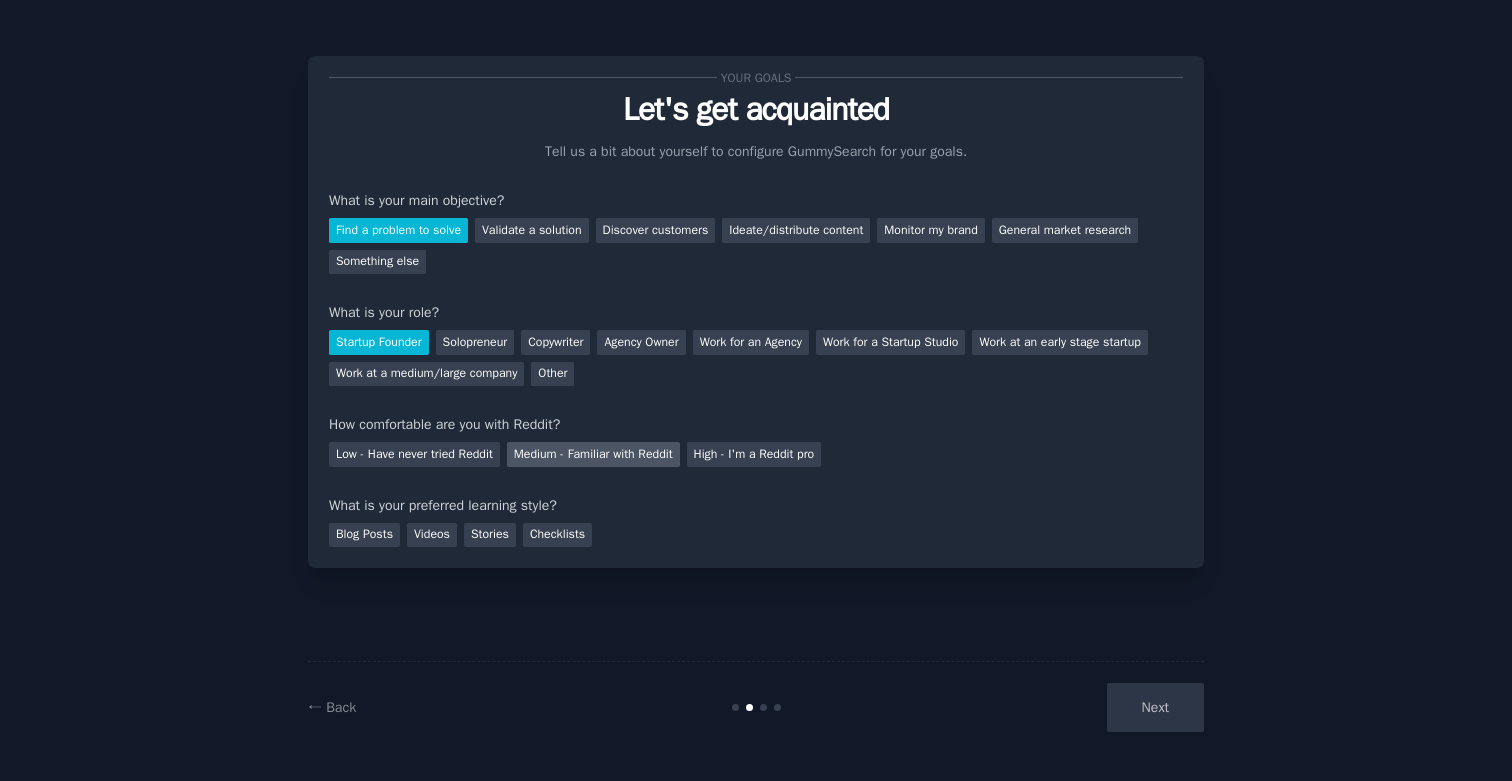 click on "Medium - Familiar with Reddit" at bounding box center (593, 454) 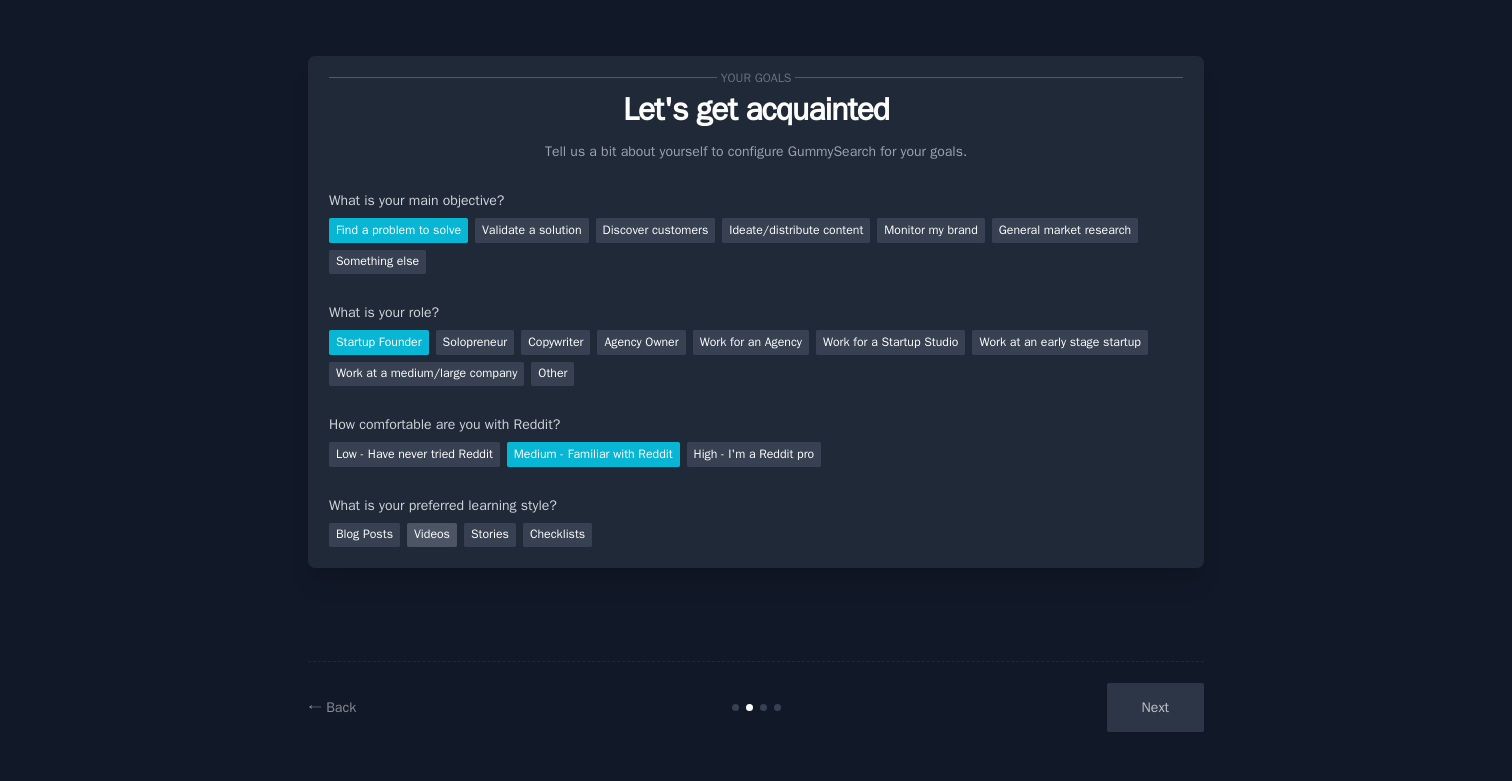 click on "Videos" at bounding box center (432, 535) 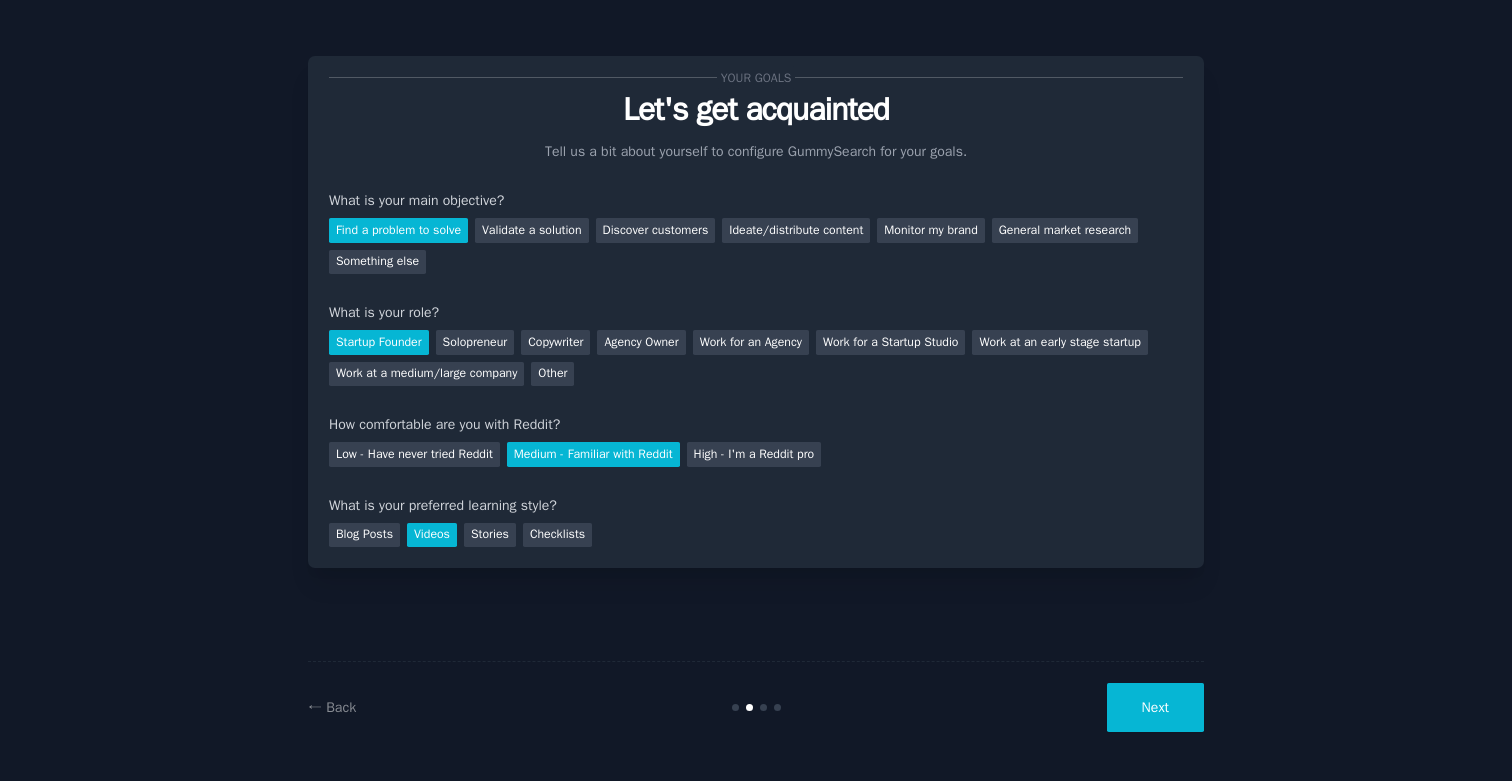 click on "Next" at bounding box center [1155, 707] 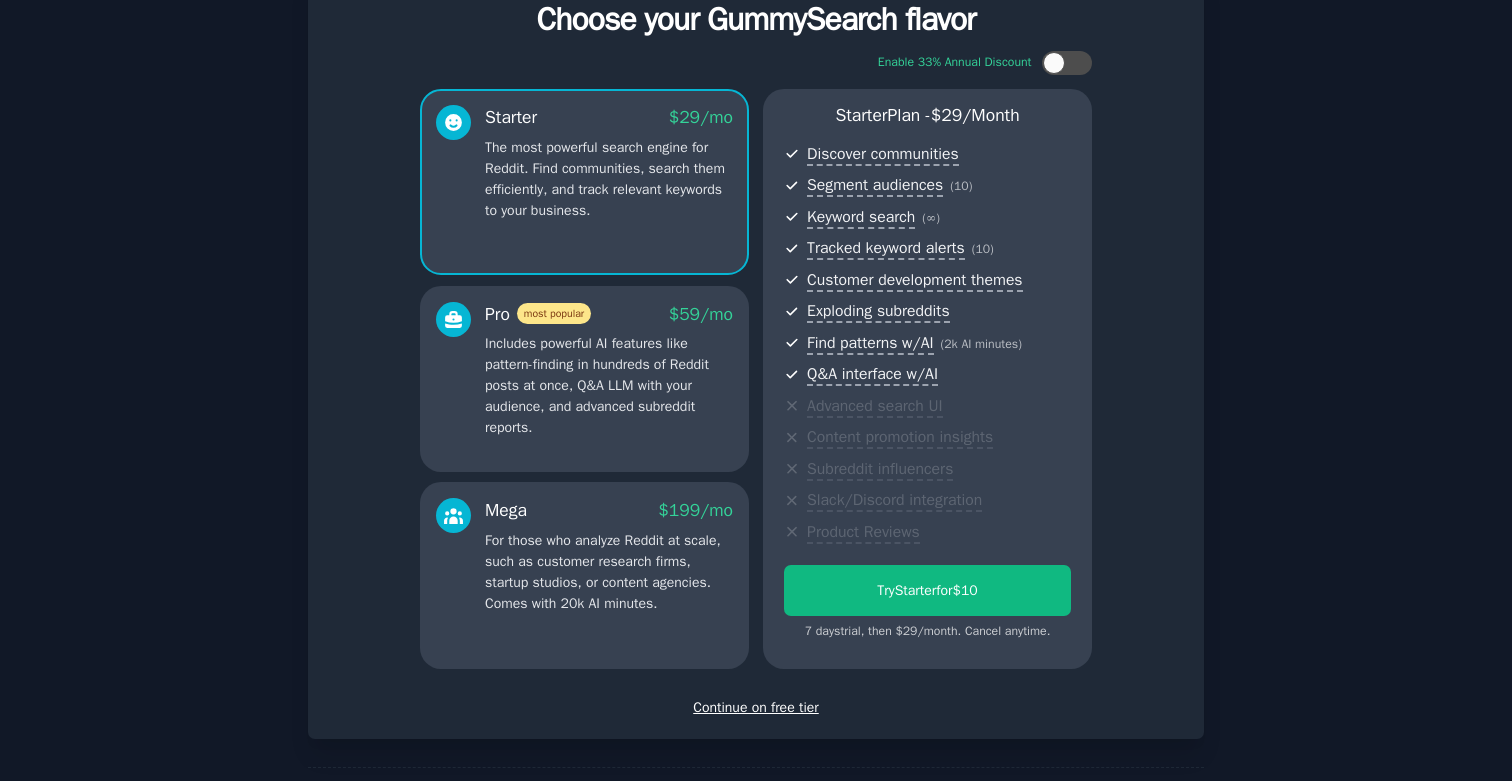 scroll, scrollTop: 105, scrollLeft: 0, axis: vertical 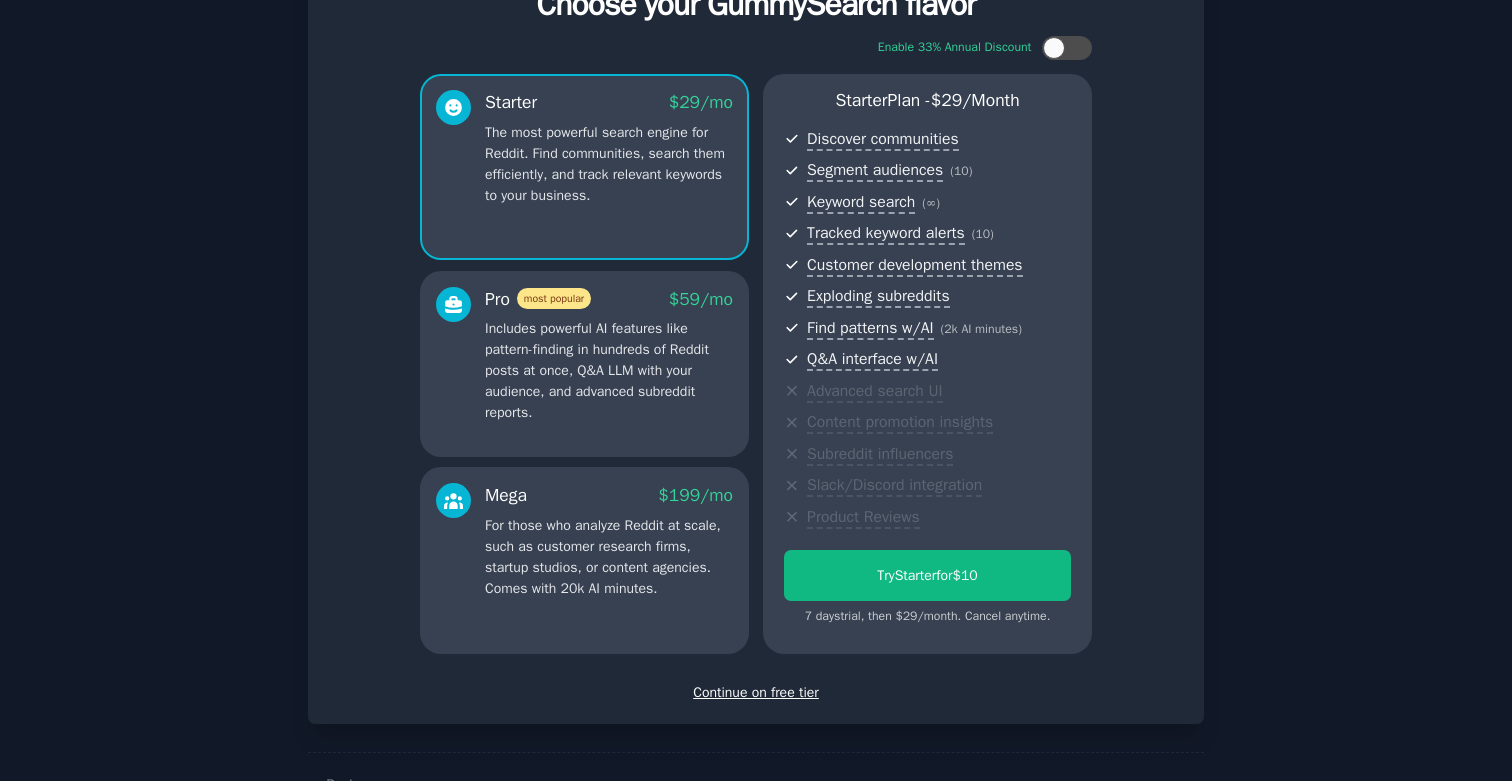 click on "Continue on free tier" at bounding box center (756, 692) 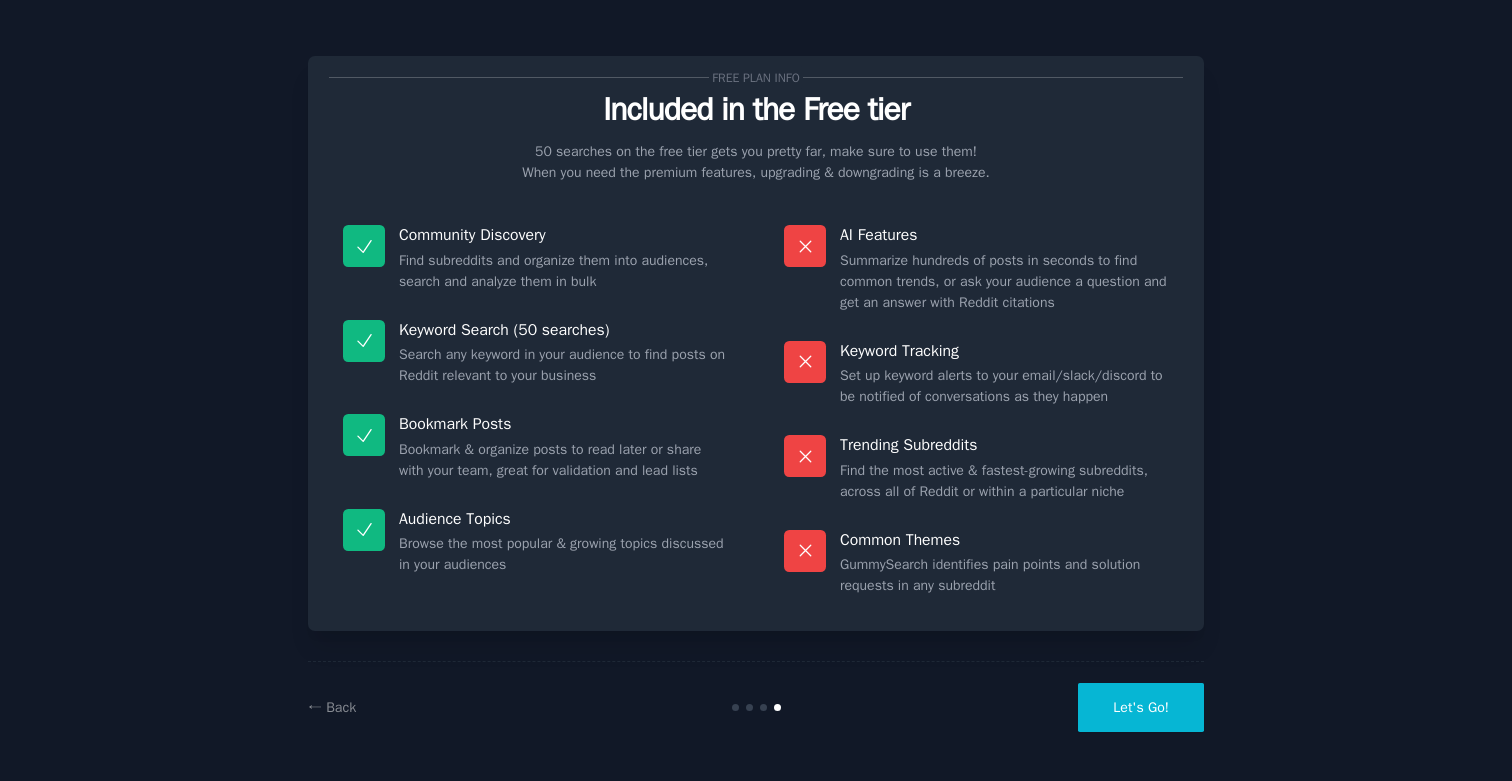 click on "Let's Go!" at bounding box center (1141, 707) 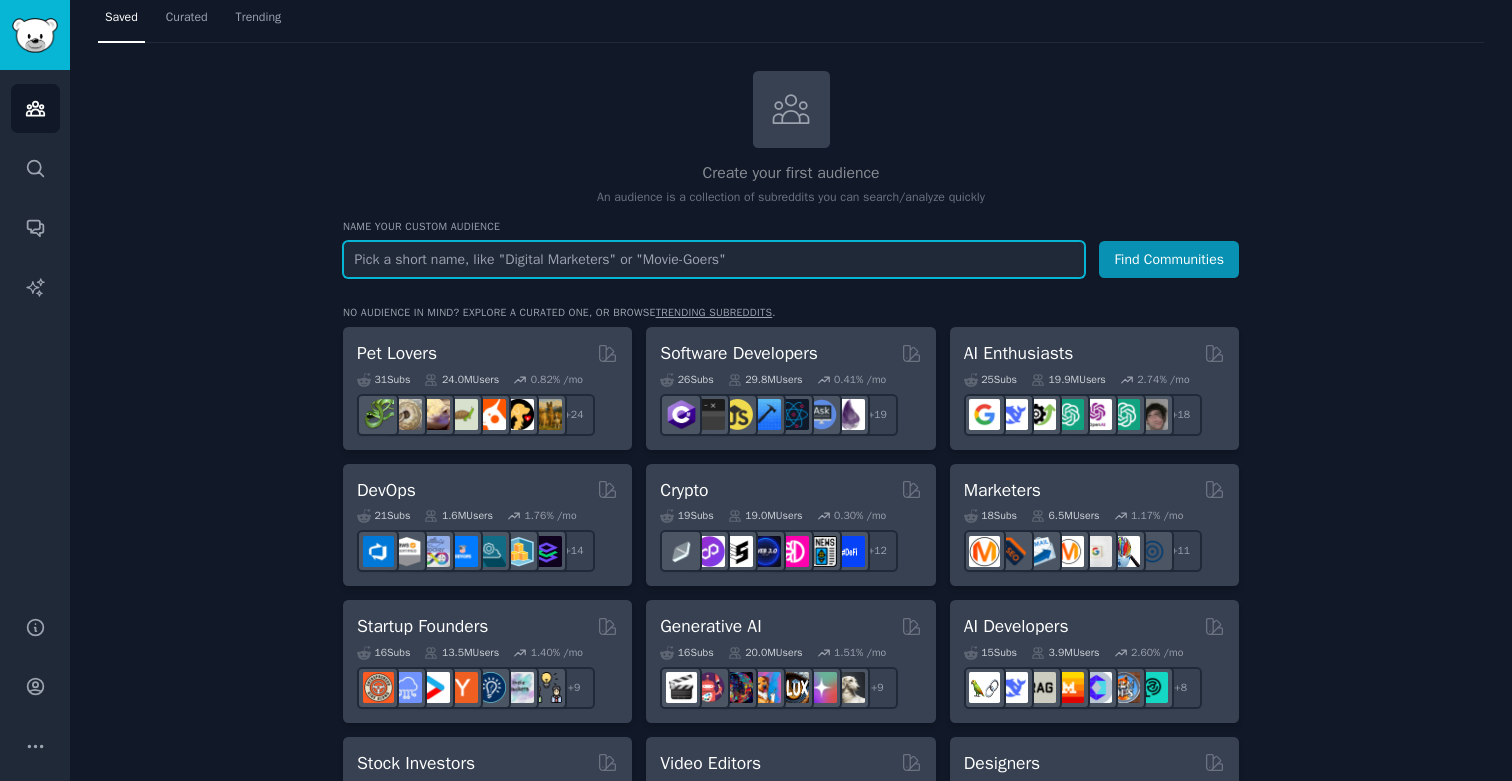 scroll, scrollTop: 94, scrollLeft: 0, axis: vertical 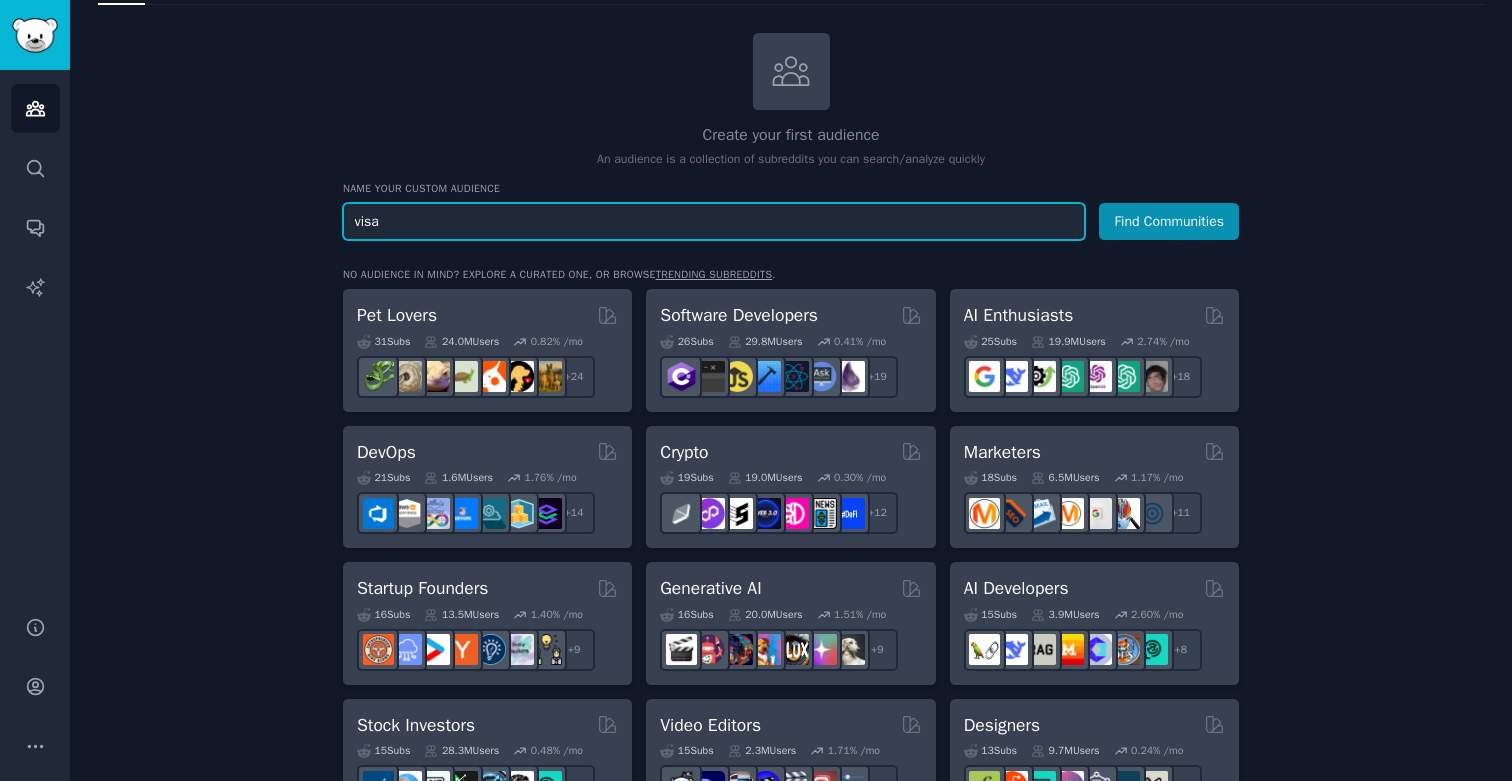 type on "visa" 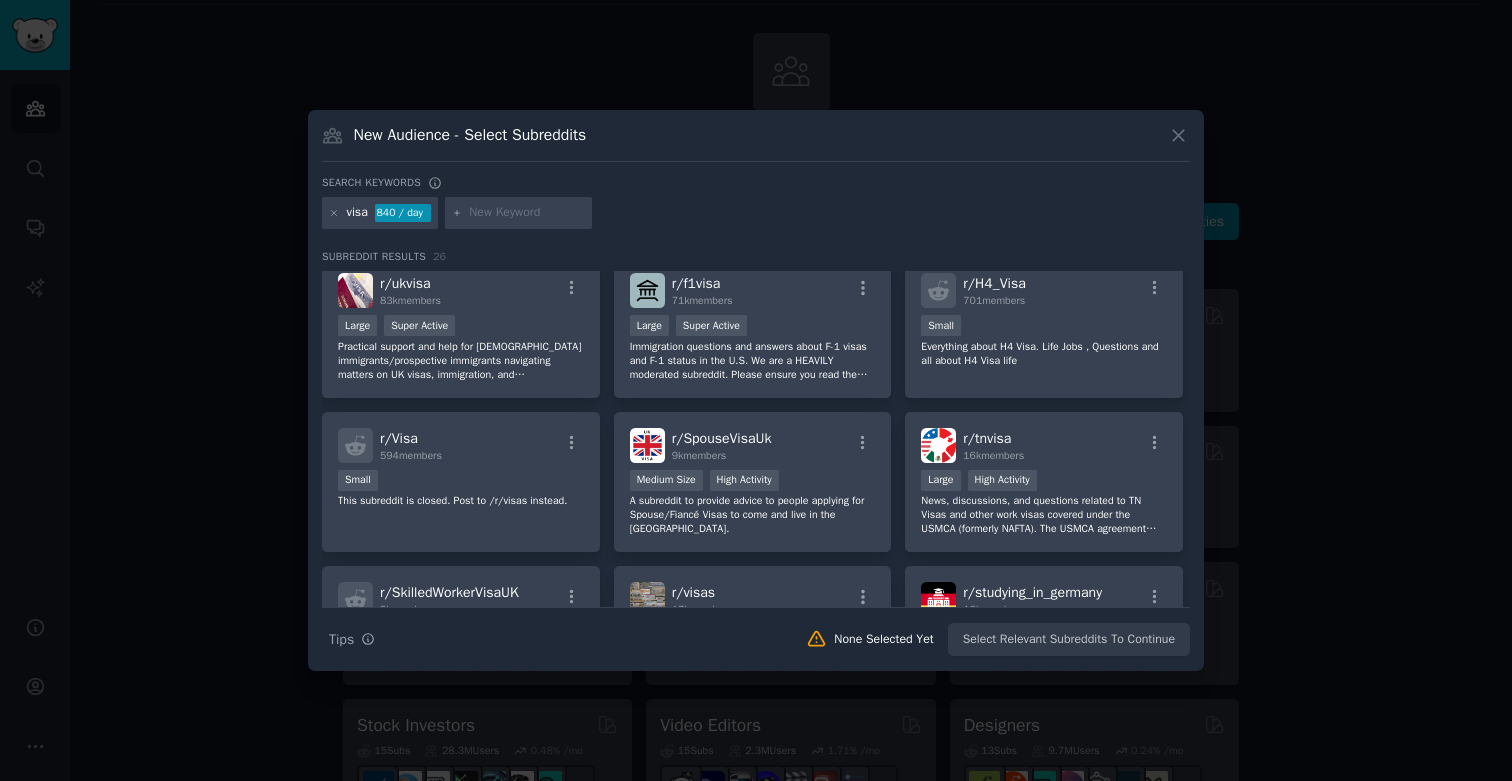 scroll, scrollTop: 0, scrollLeft: 0, axis: both 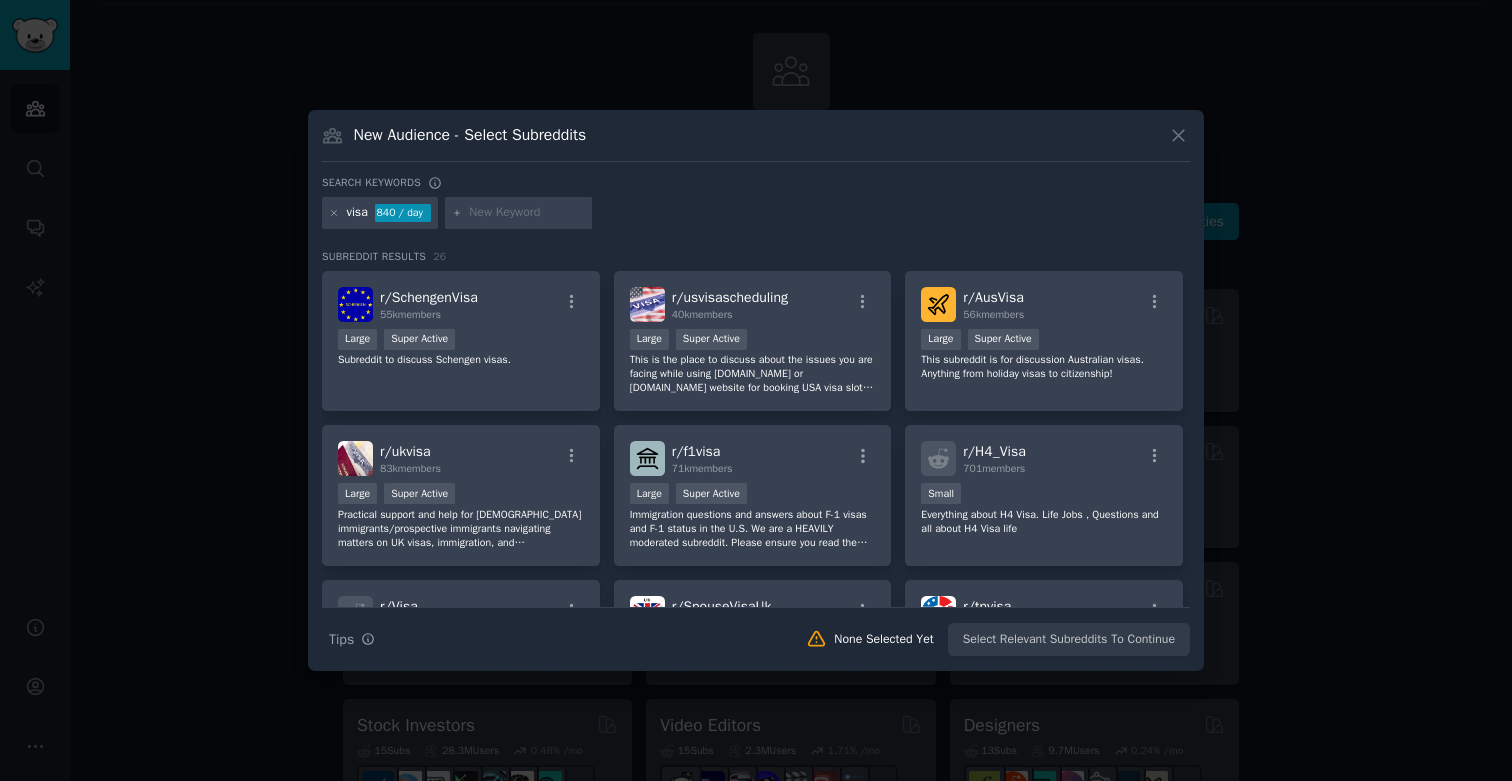 click at bounding box center (527, 213) 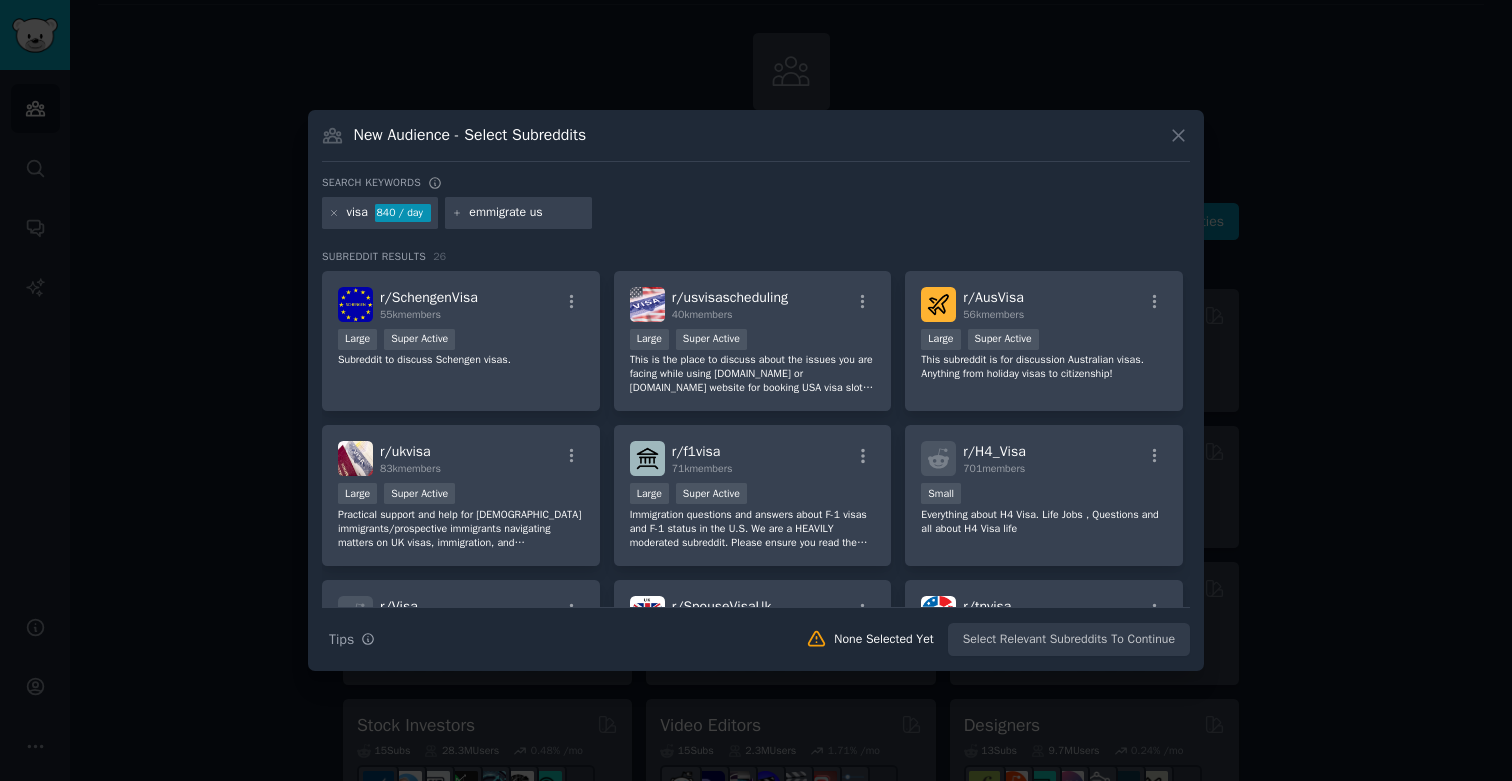 click on "emmigrate us" at bounding box center (527, 213) 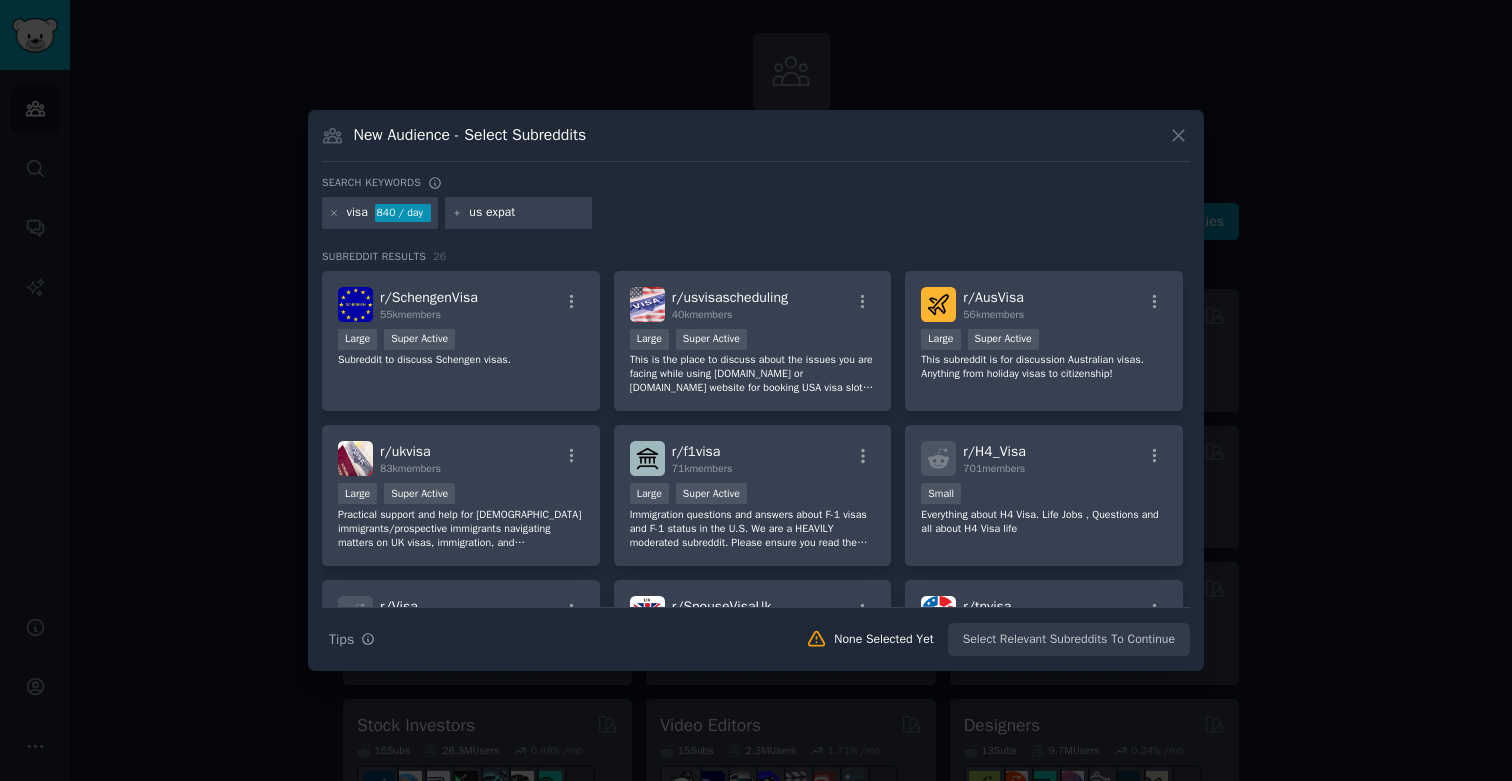 type on "us expats" 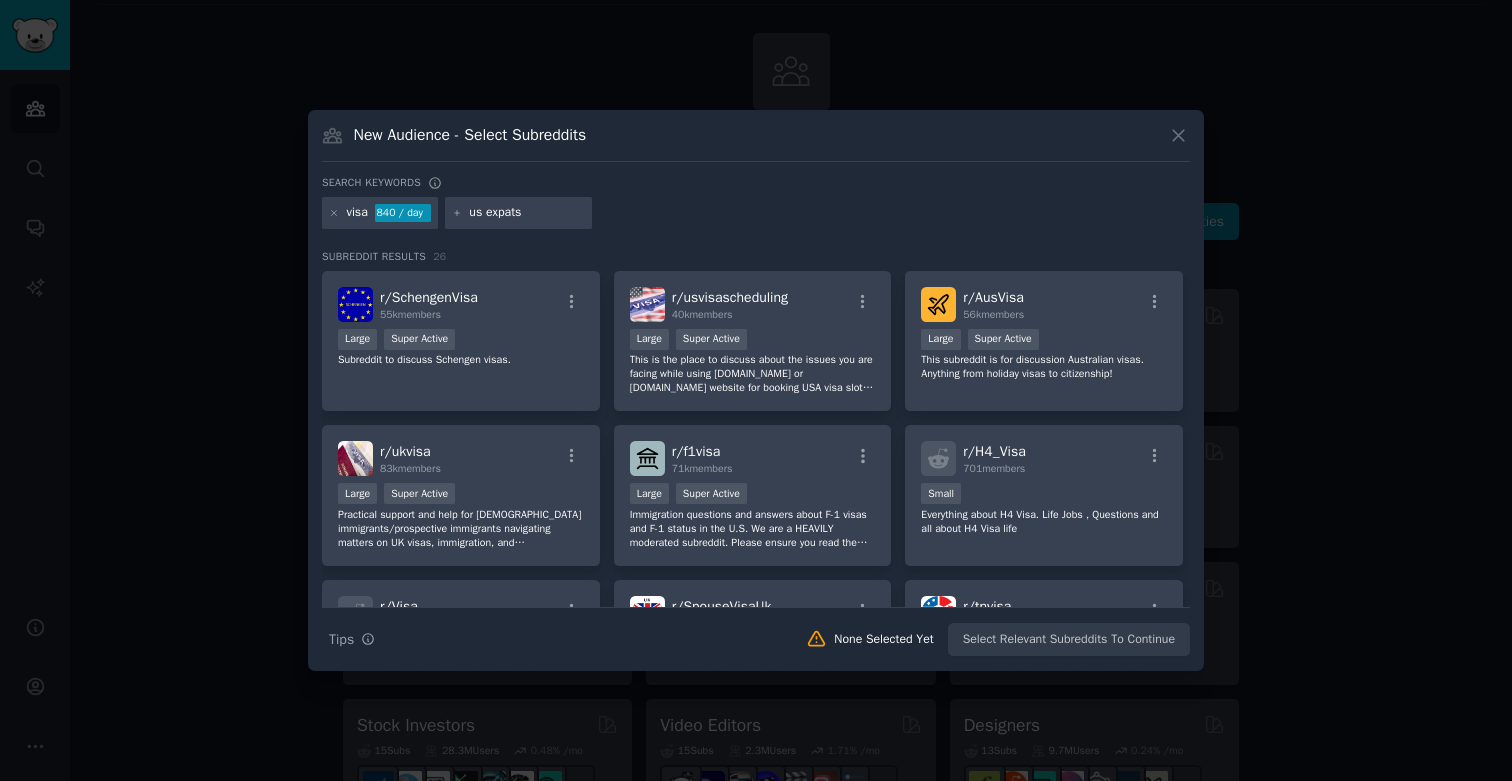 type 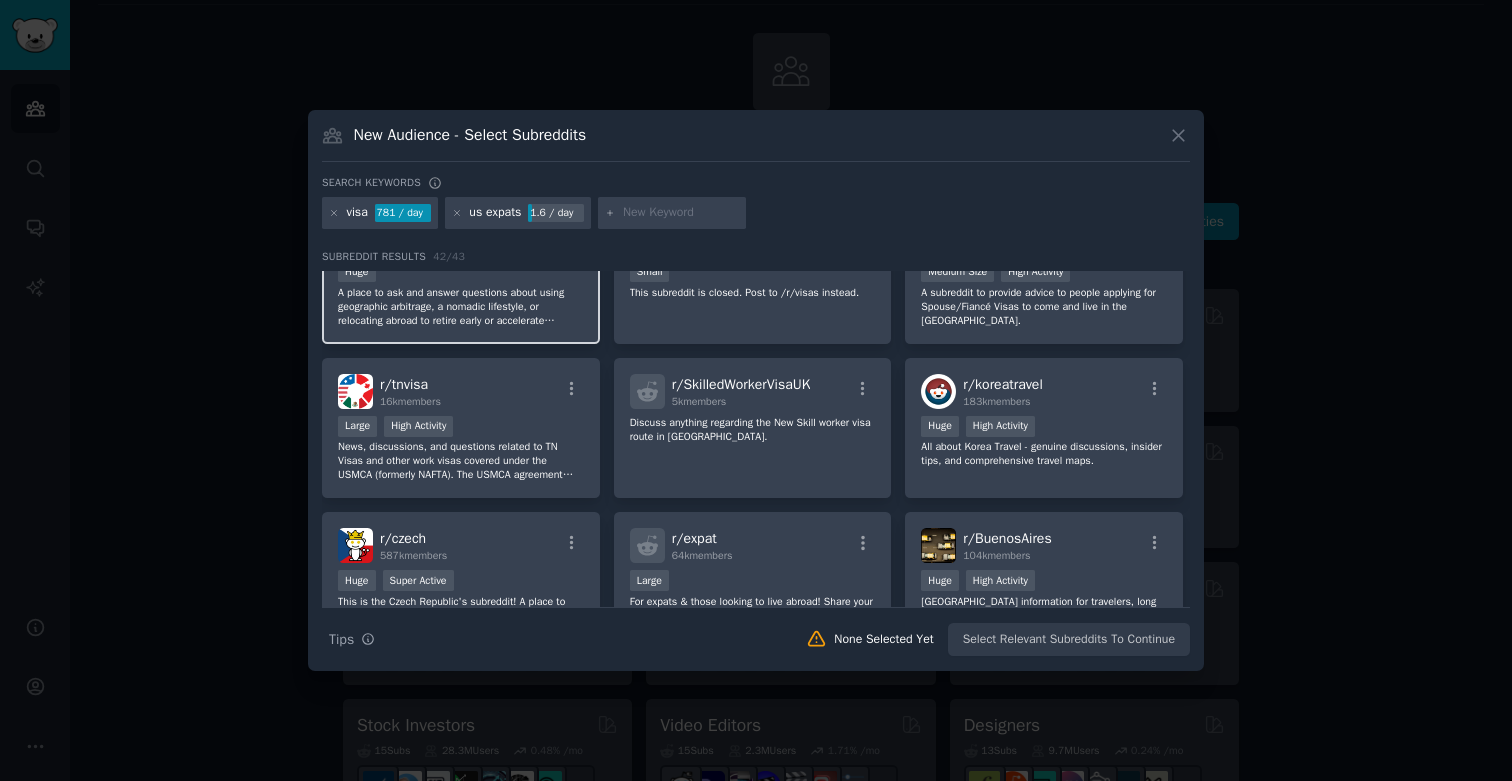 scroll, scrollTop: 535, scrollLeft: 0, axis: vertical 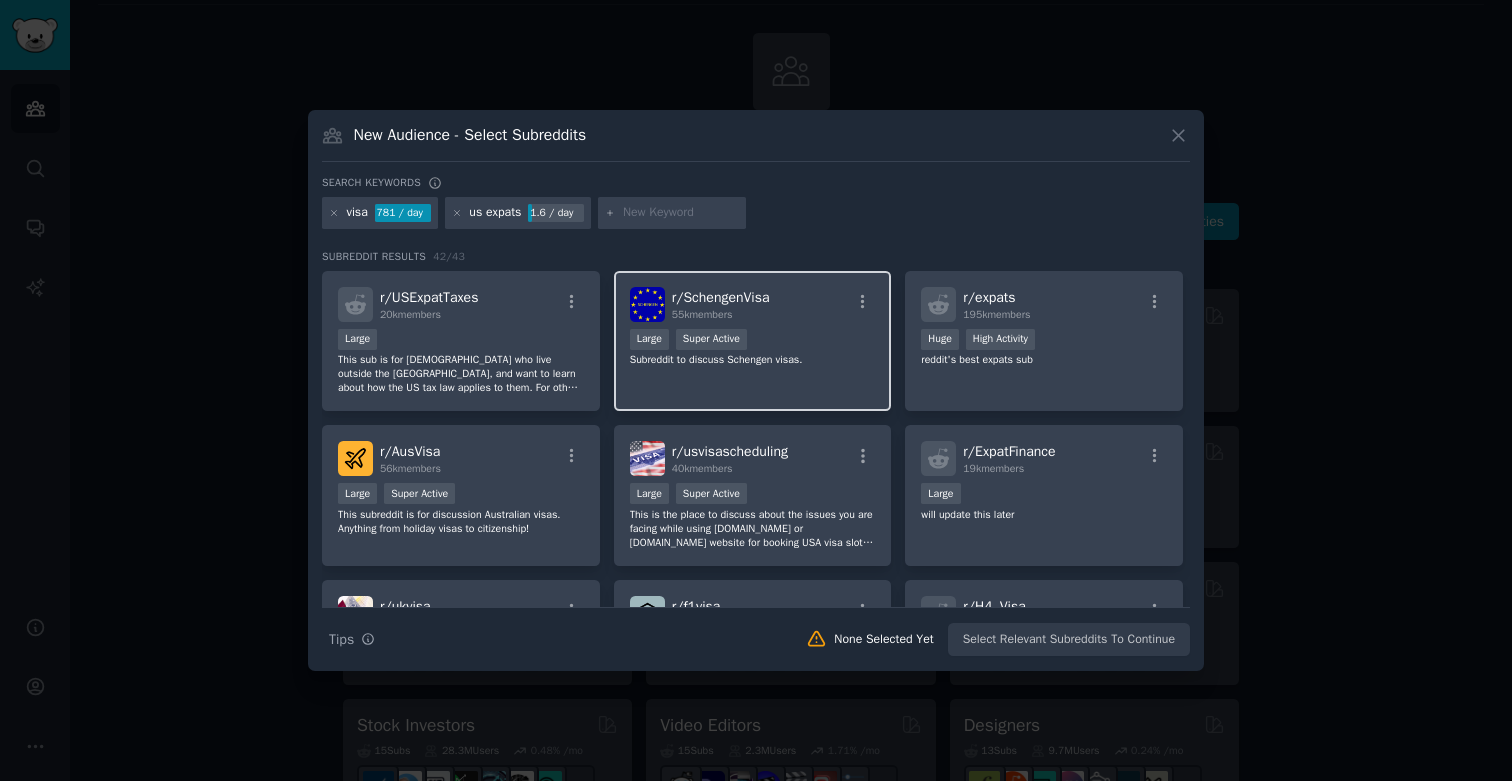 click on "r/ SchengenVisa" at bounding box center (721, 297) 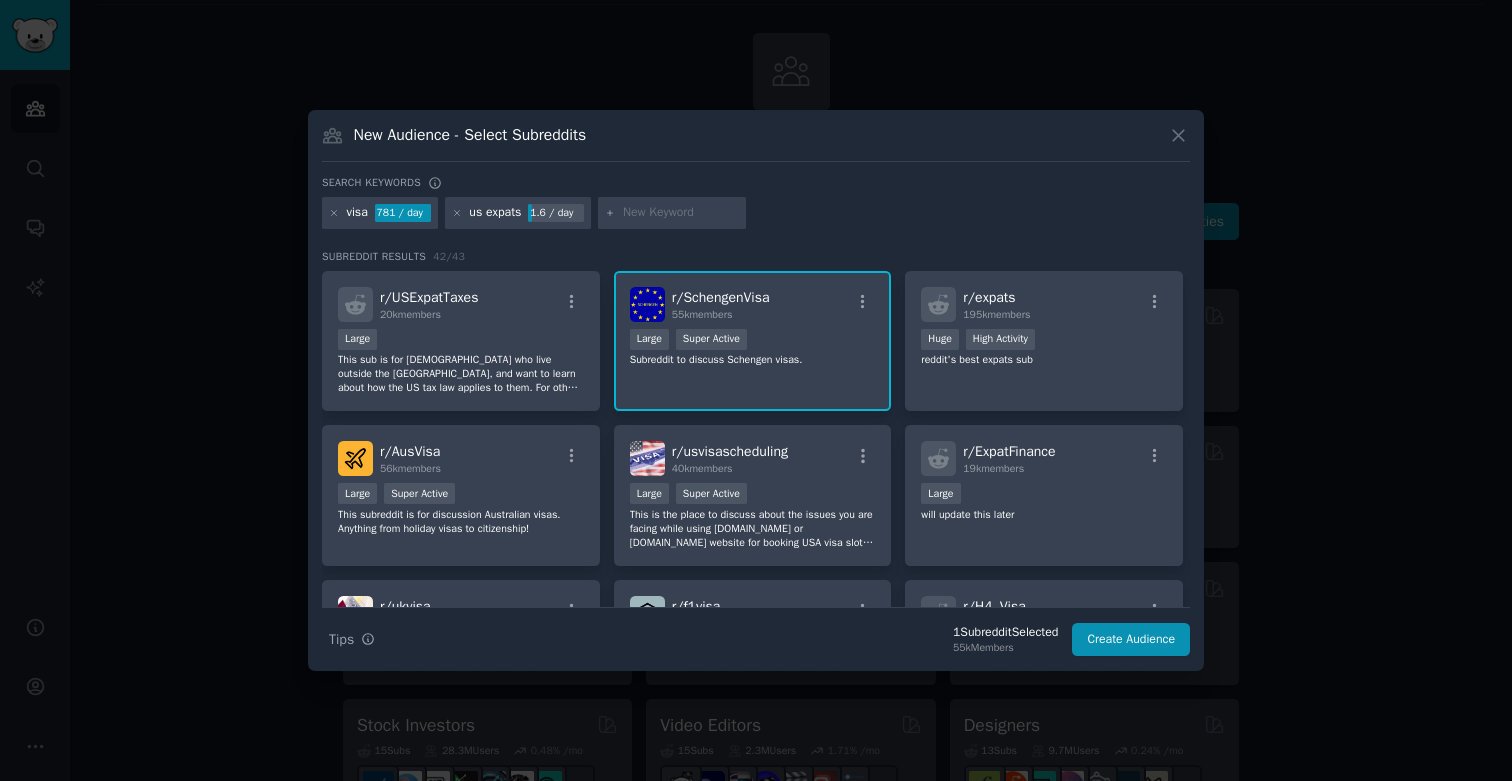 click on ">= 95th percentile for submissions / day Large Super Active" at bounding box center (753, 341) 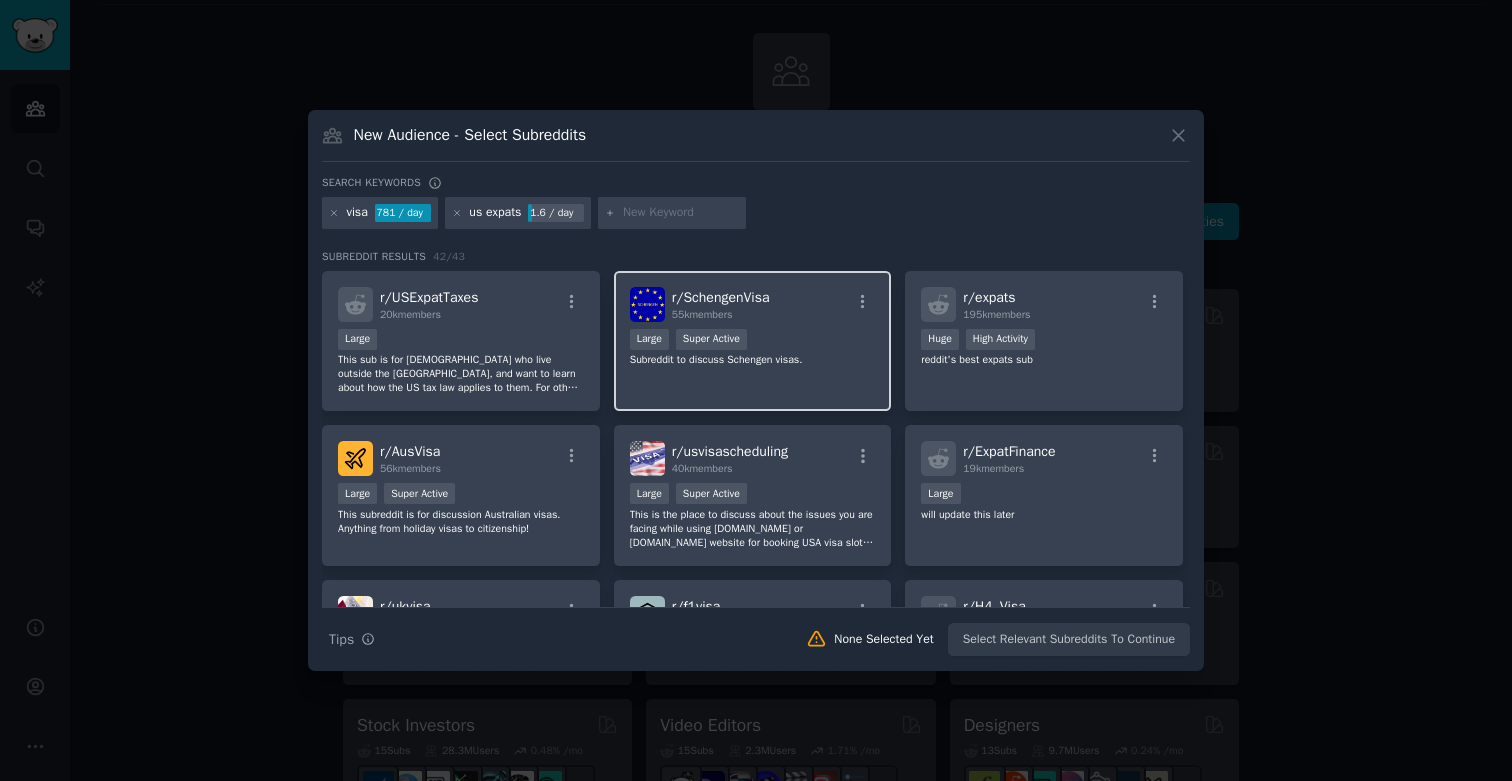 click on ">= 95th percentile for submissions / day Large Super Active" at bounding box center (753, 341) 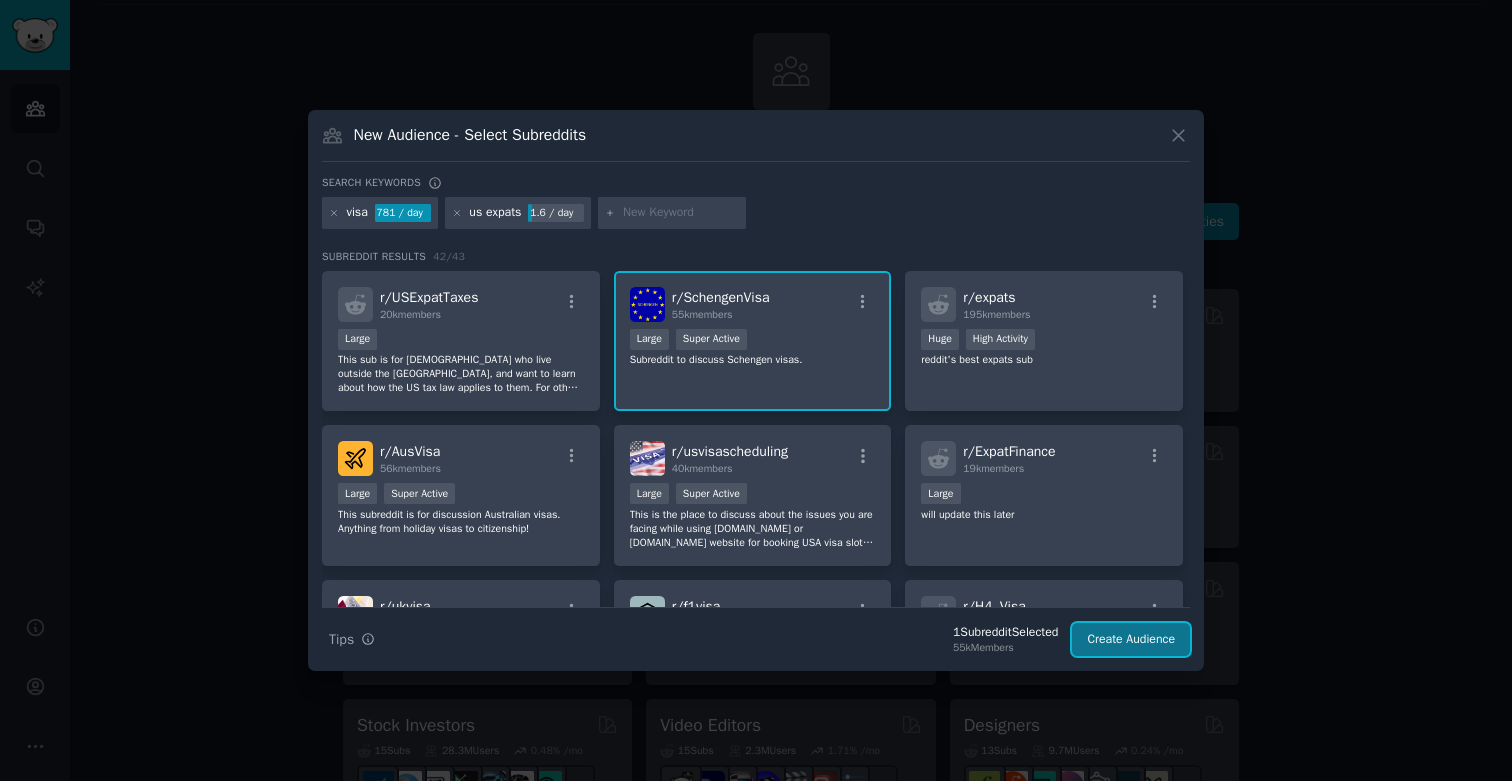 click on "Create Audience" at bounding box center (1131, 640) 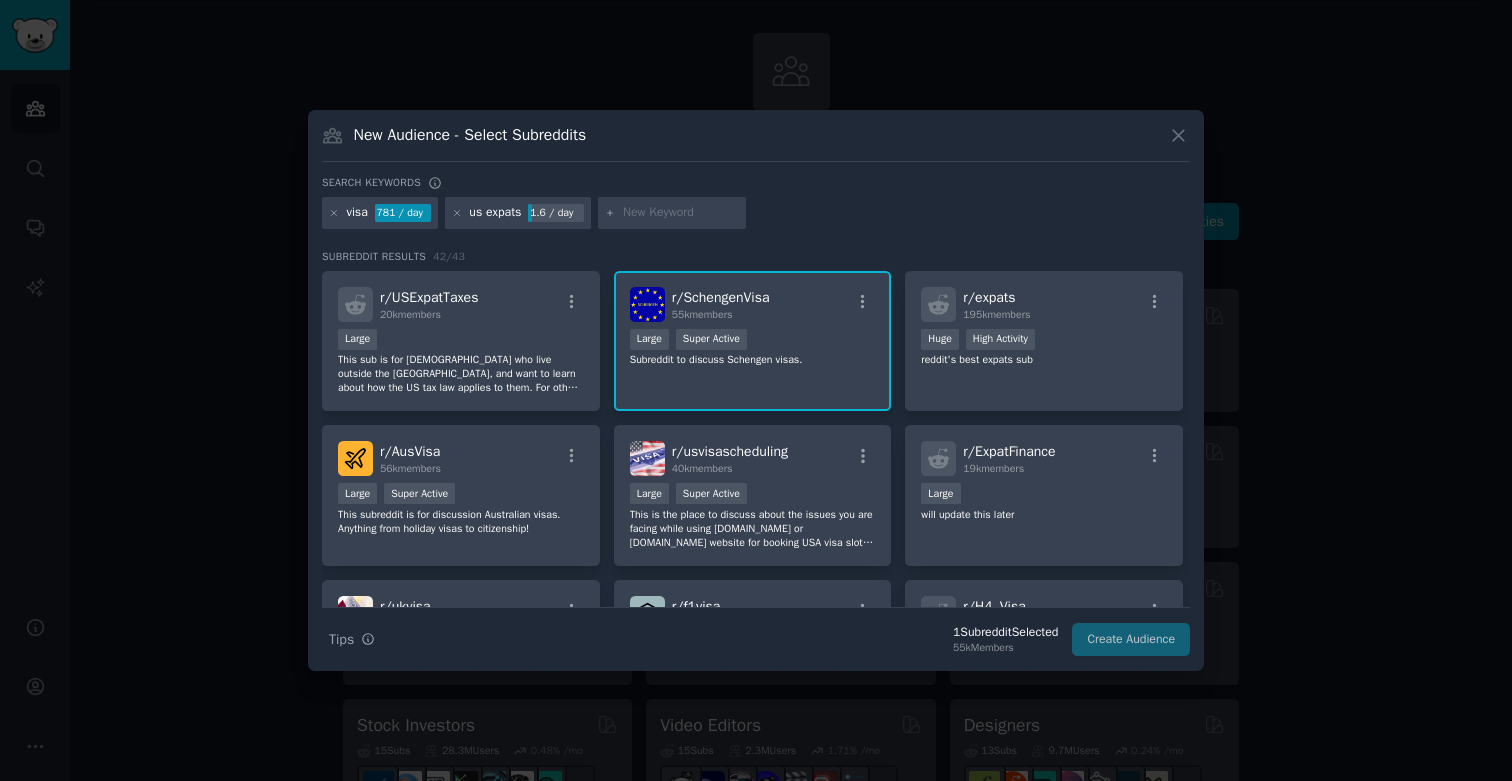 scroll, scrollTop: 0, scrollLeft: 0, axis: both 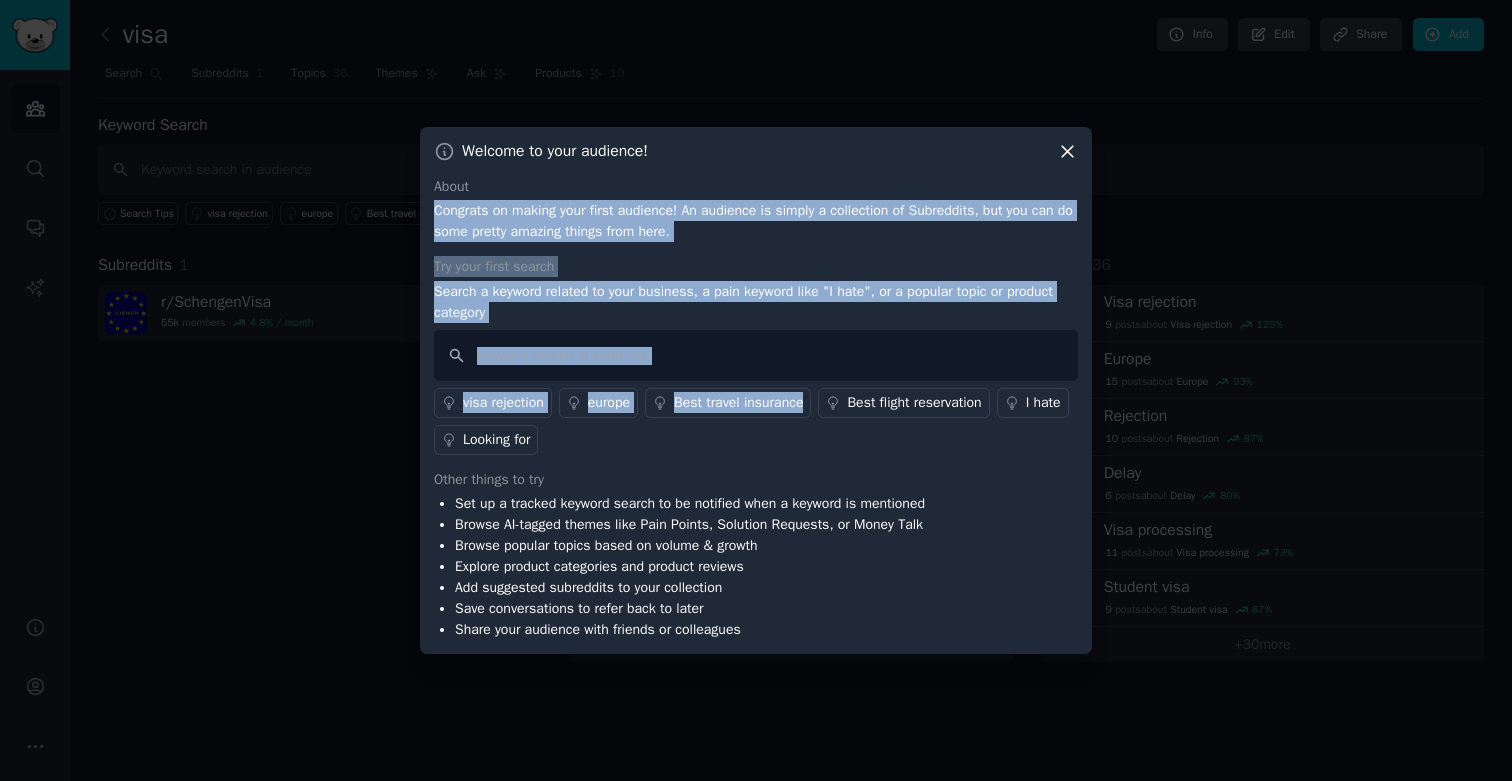 drag, startPoint x: 686, startPoint y: 199, endPoint x: 710, endPoint y: 435, distance: 237.2172 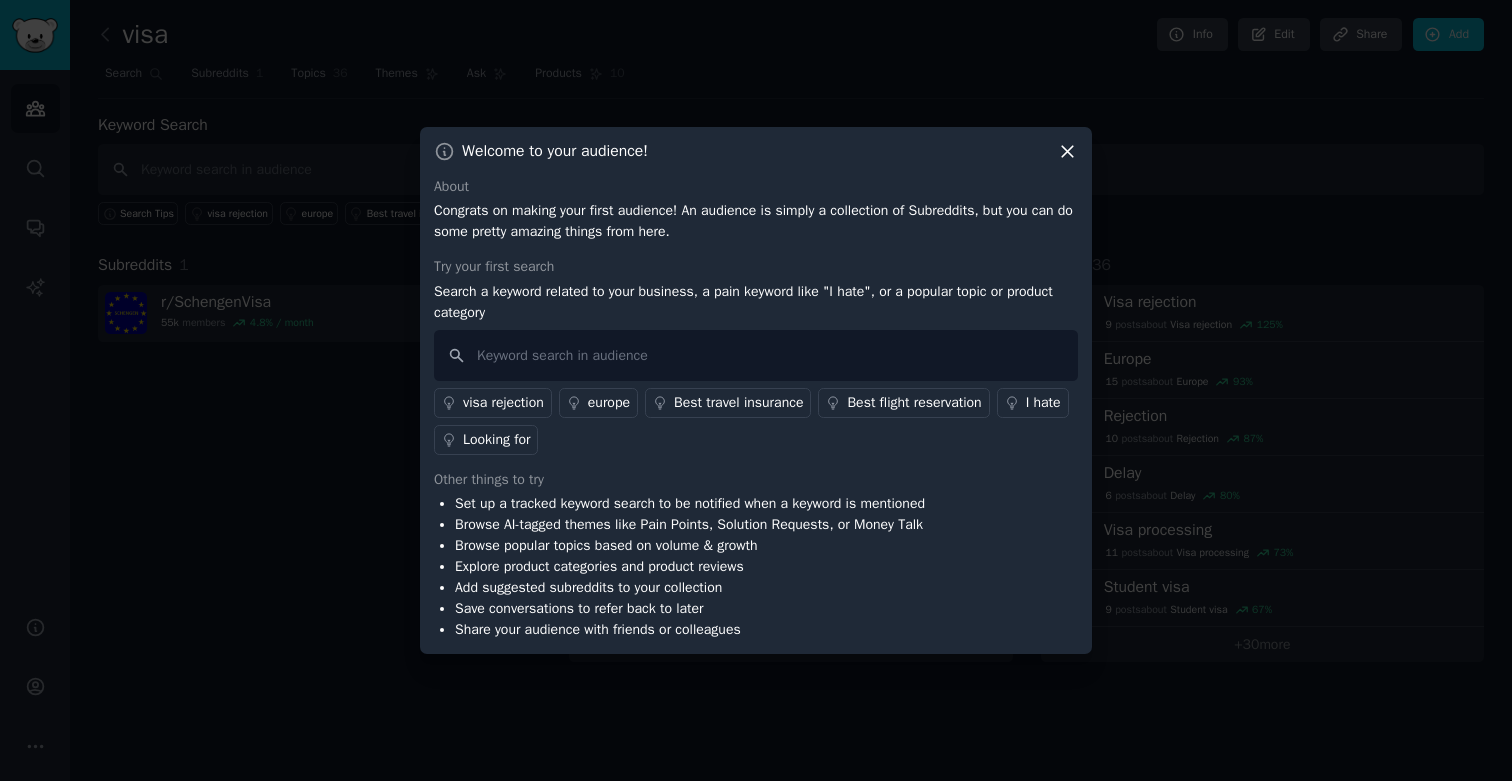 click on "Browse AI-tagged themes like Pain Points, Solution Requests, or Money Talk" at bounding box center [690, 524] 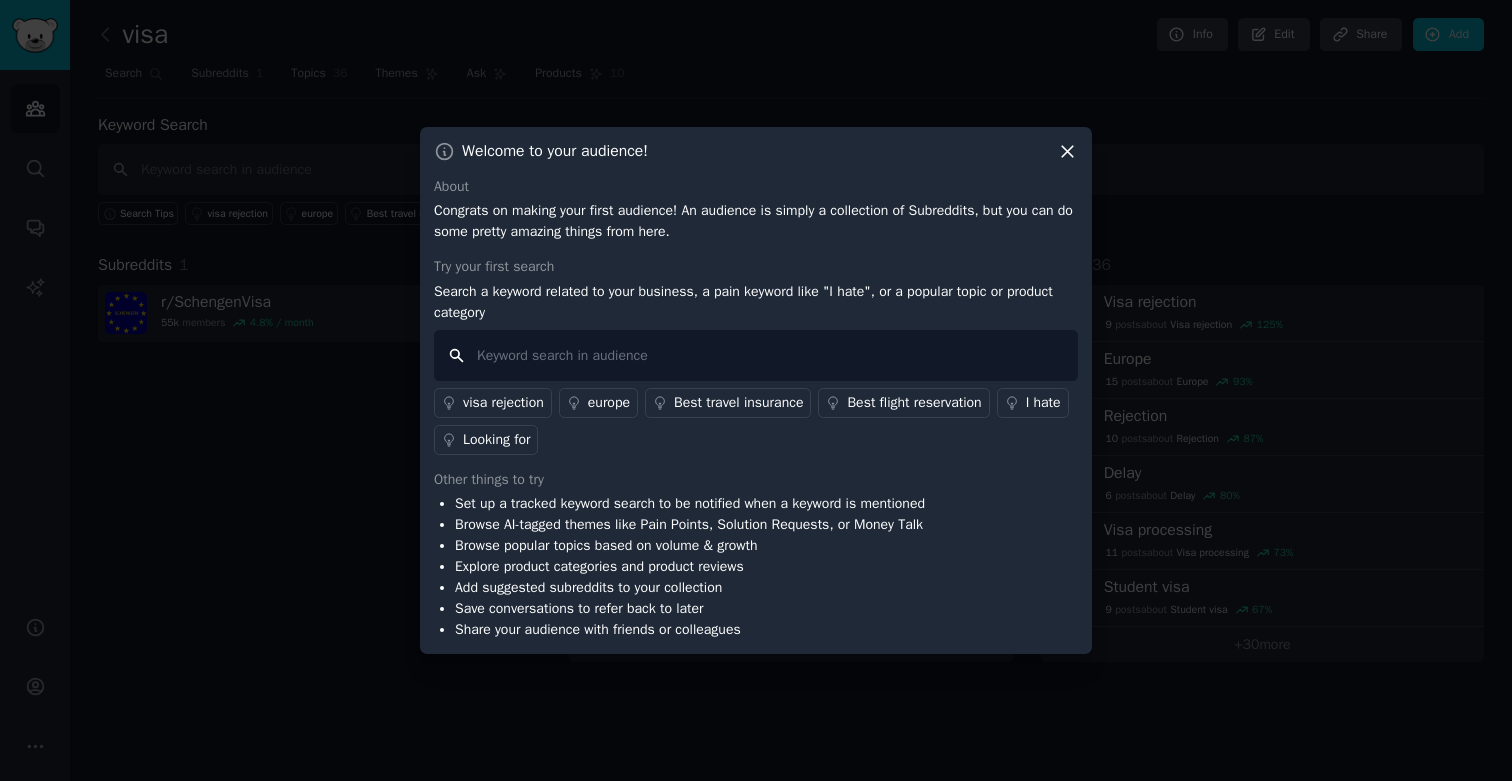 click at bounding box center [756, 355] 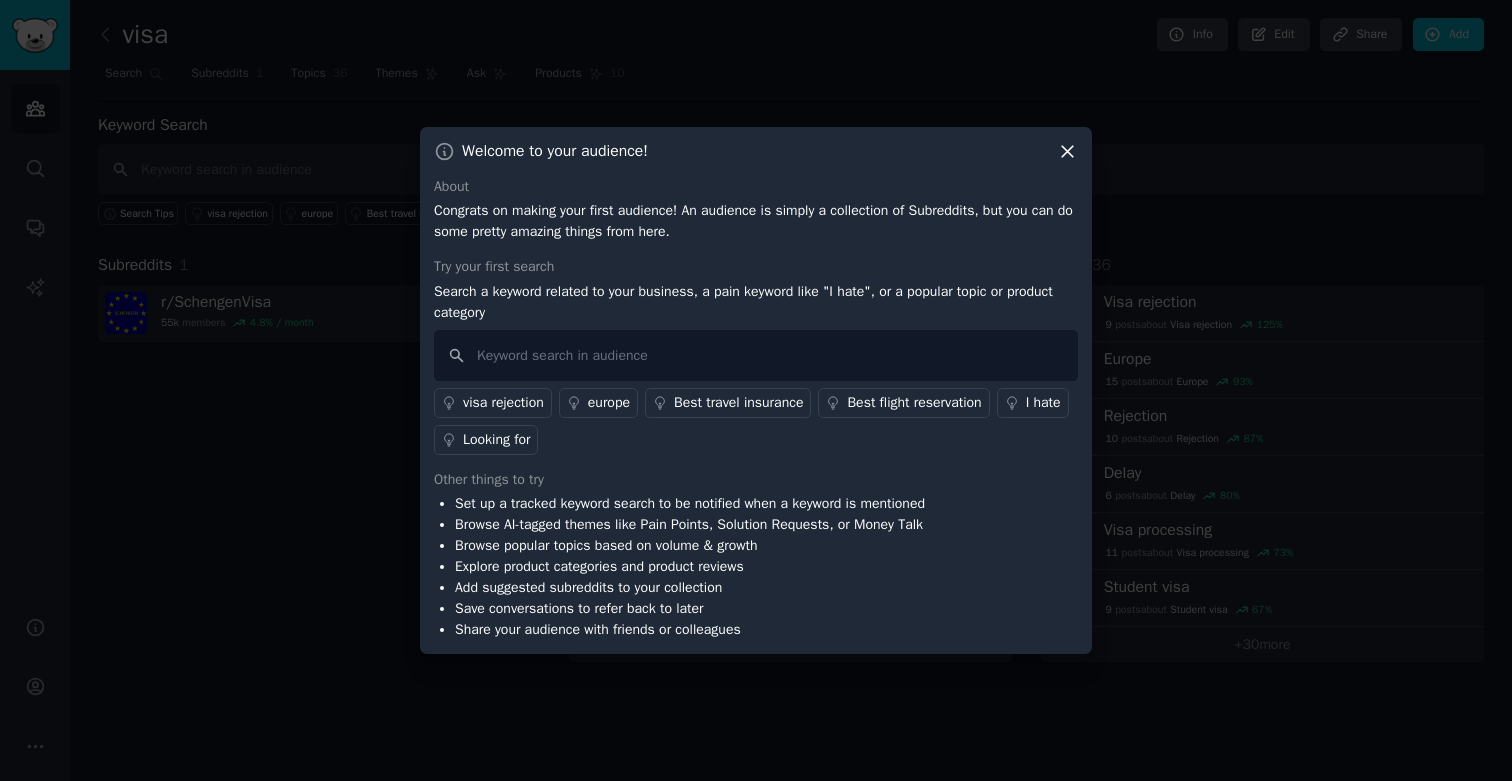 click 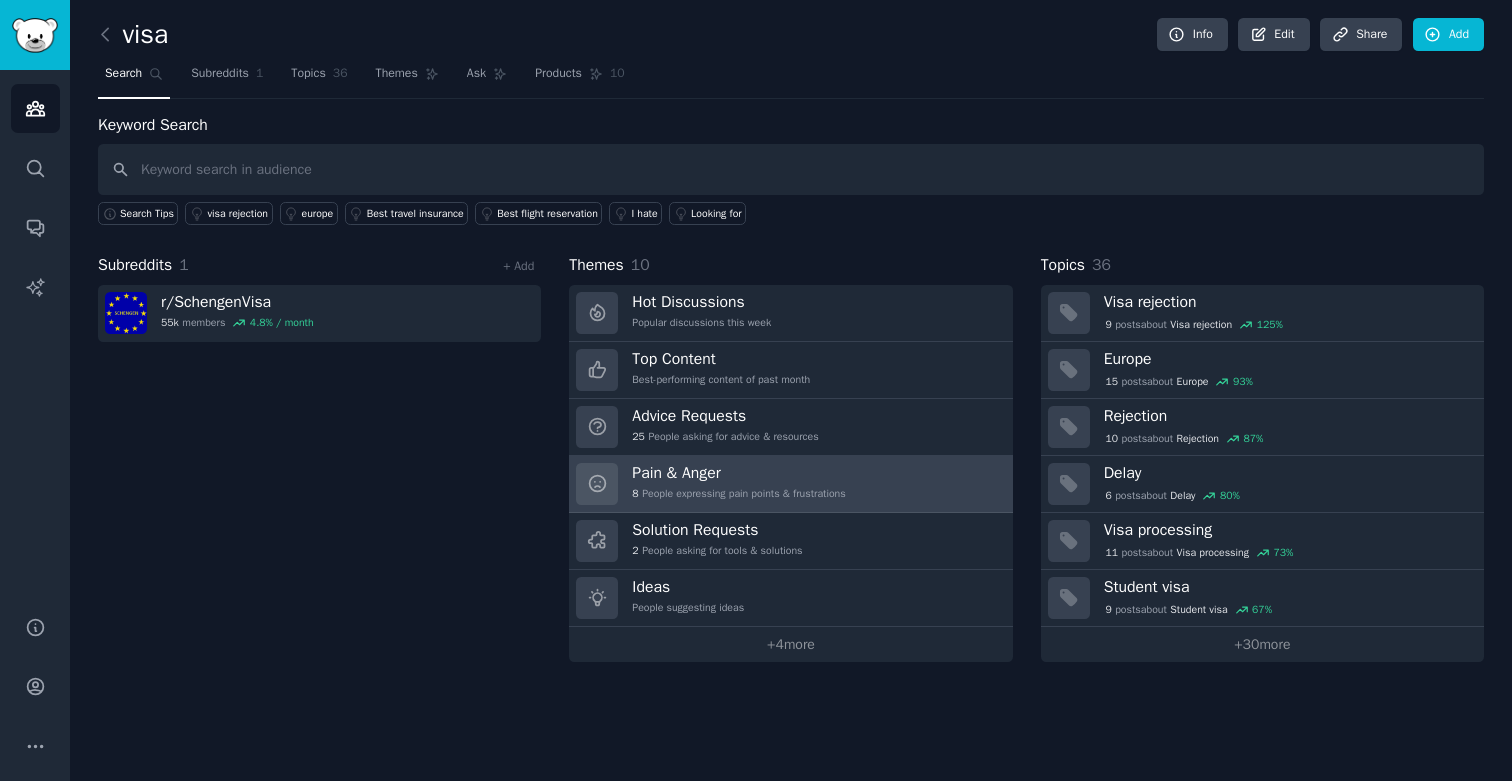 click on "Pain & Anger" at bounding box center (738, 473) 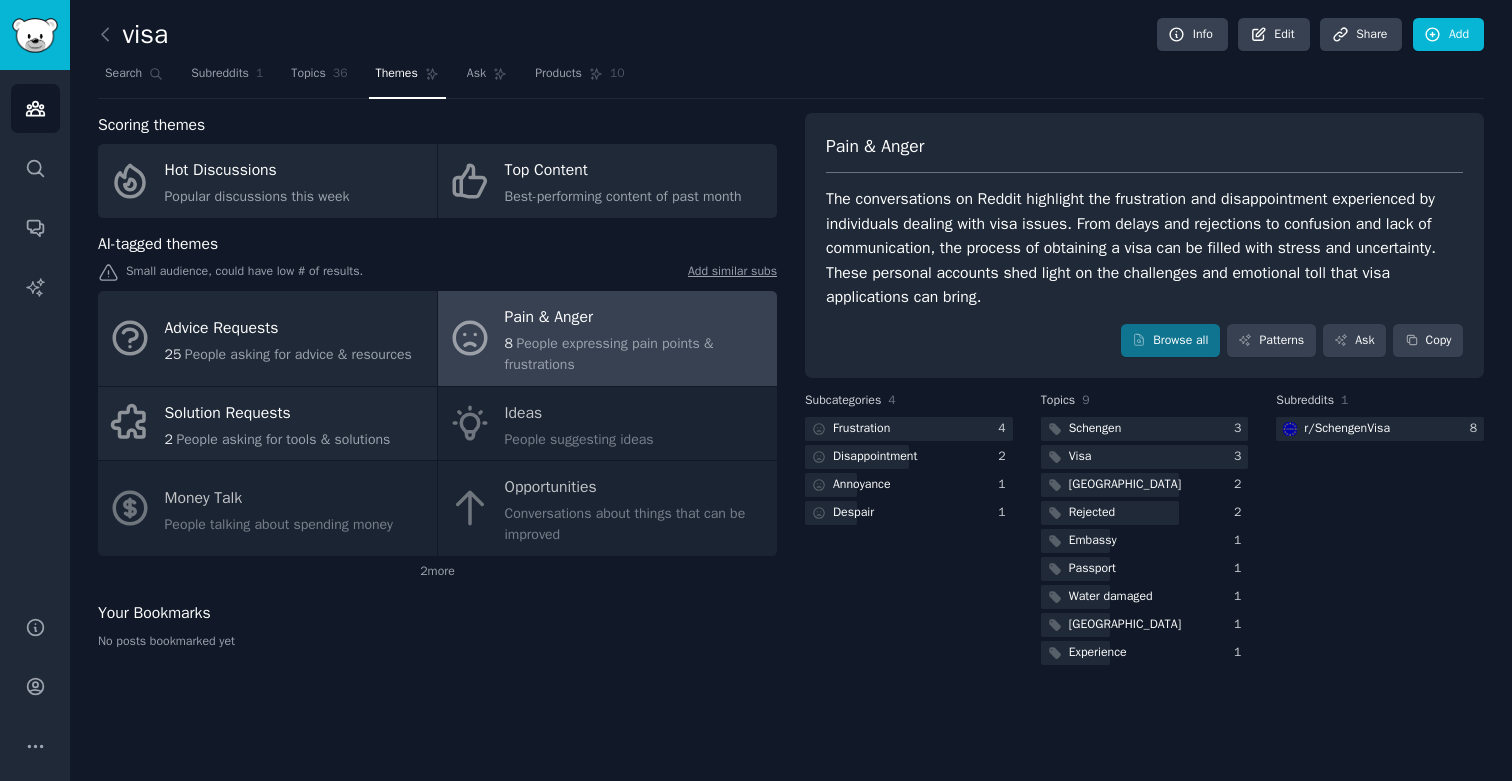 click on "Advice Requests 25 People asking for advice & resources Pain & Anger 8 People expressing pain points & frustrations Solution Requests 2 People asking for tools & solutions Ideas People suggesting ideas Money Talk People talking about spending money Opportunities Conversations about things that can be improved" at bounding box center [437, 423] 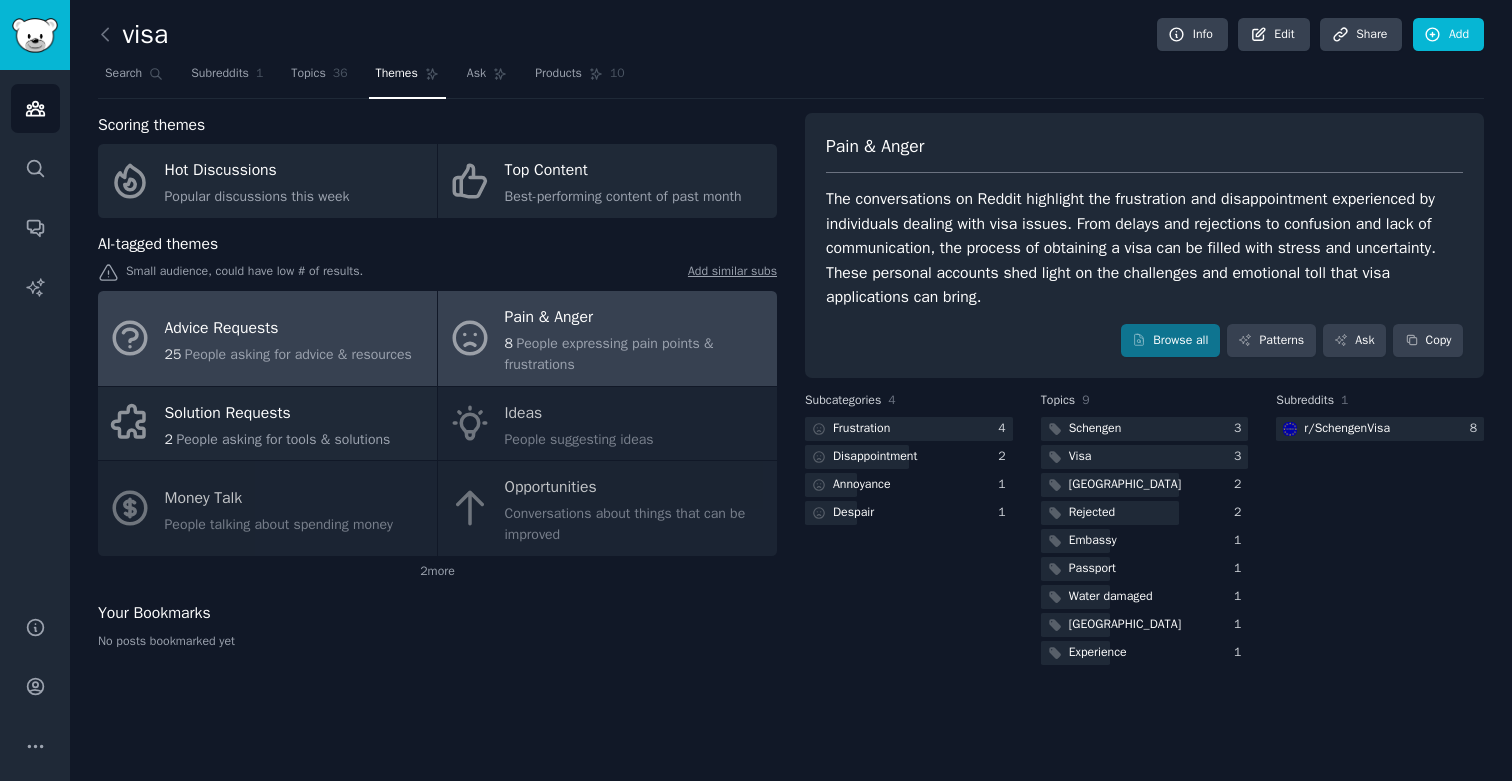 click on "People asking for advice & resources" at bounding box center [298, 354] 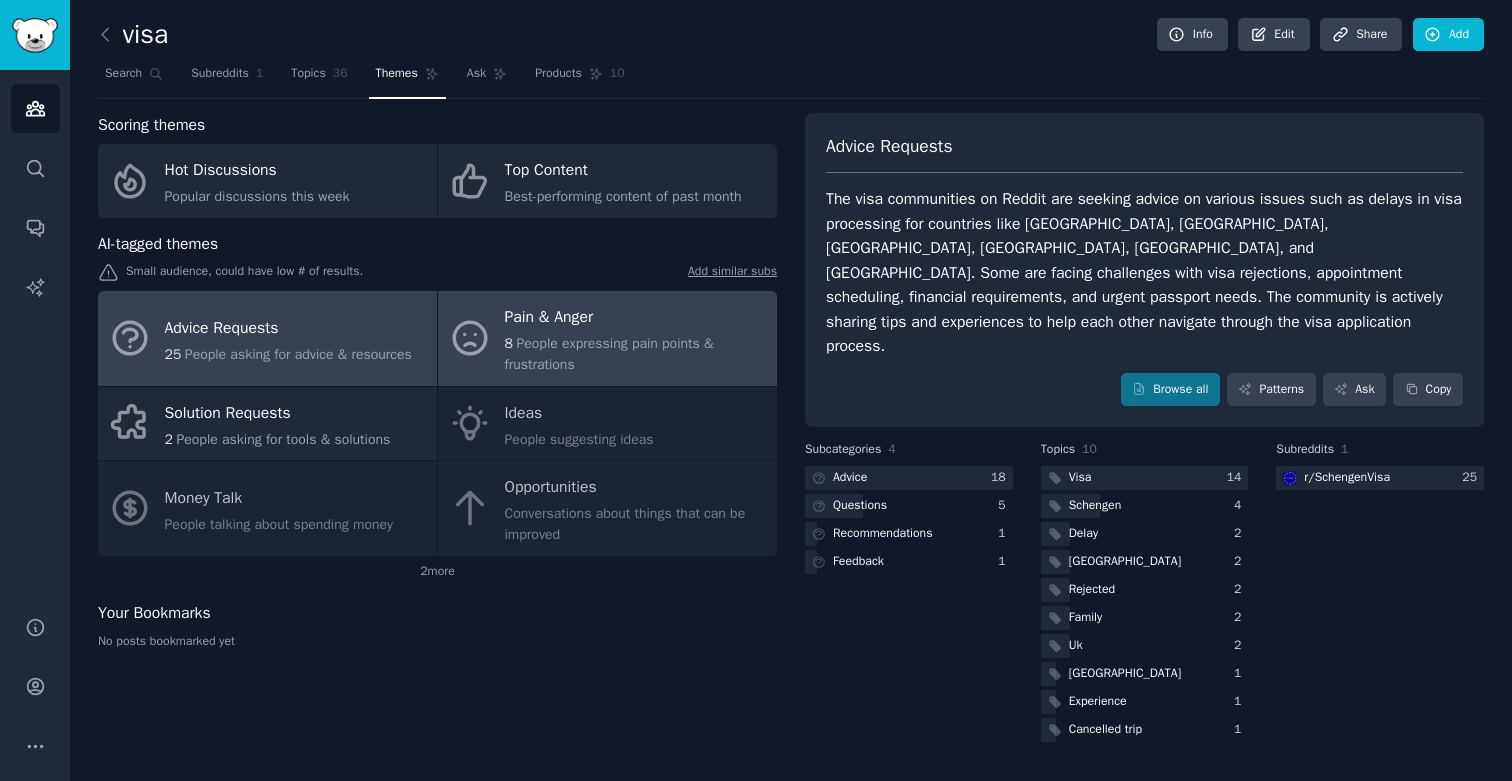 click on "People expressing pain points & frustrations" at bounding box center (609, 354) 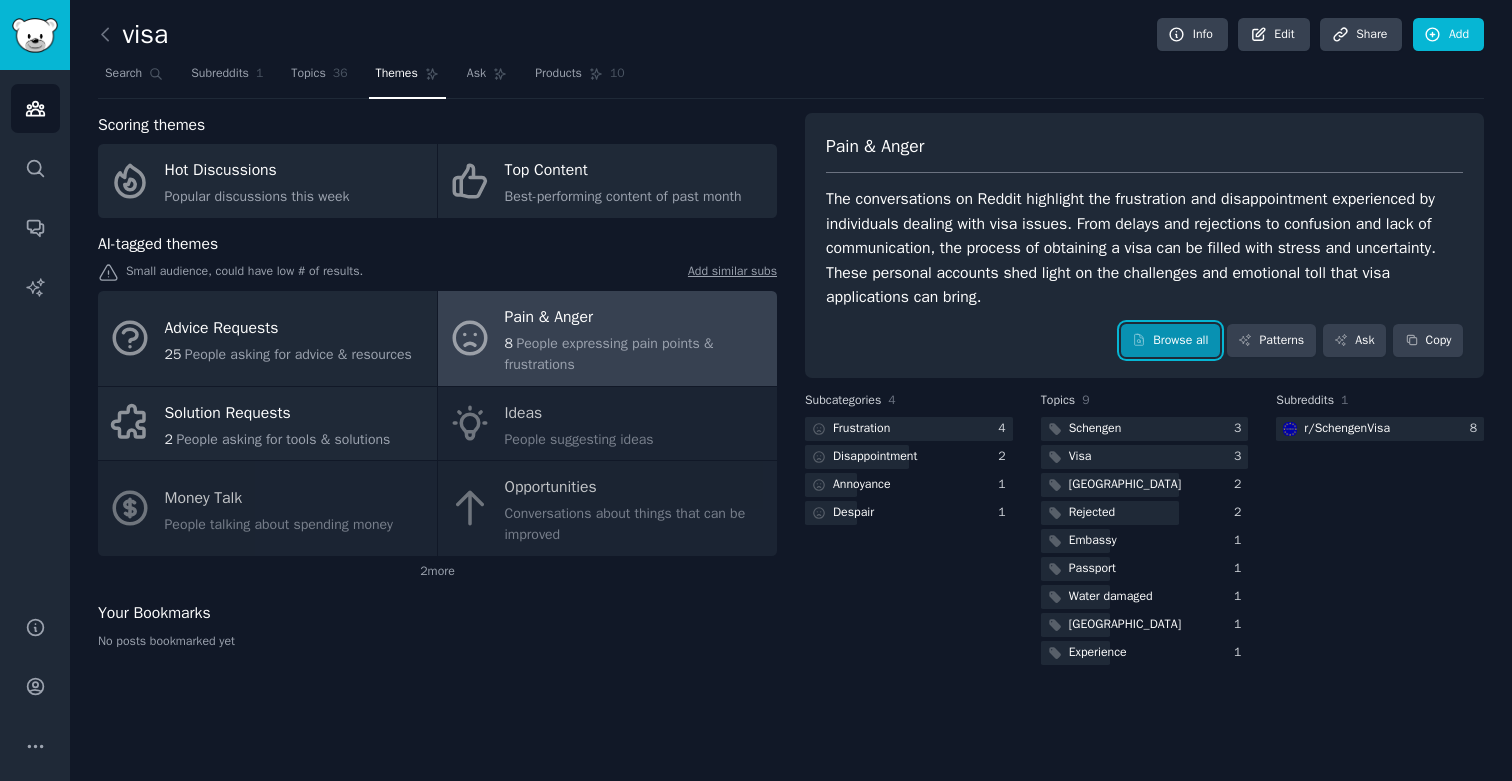 click on "Browse all" at bounding box center (1170, 341) 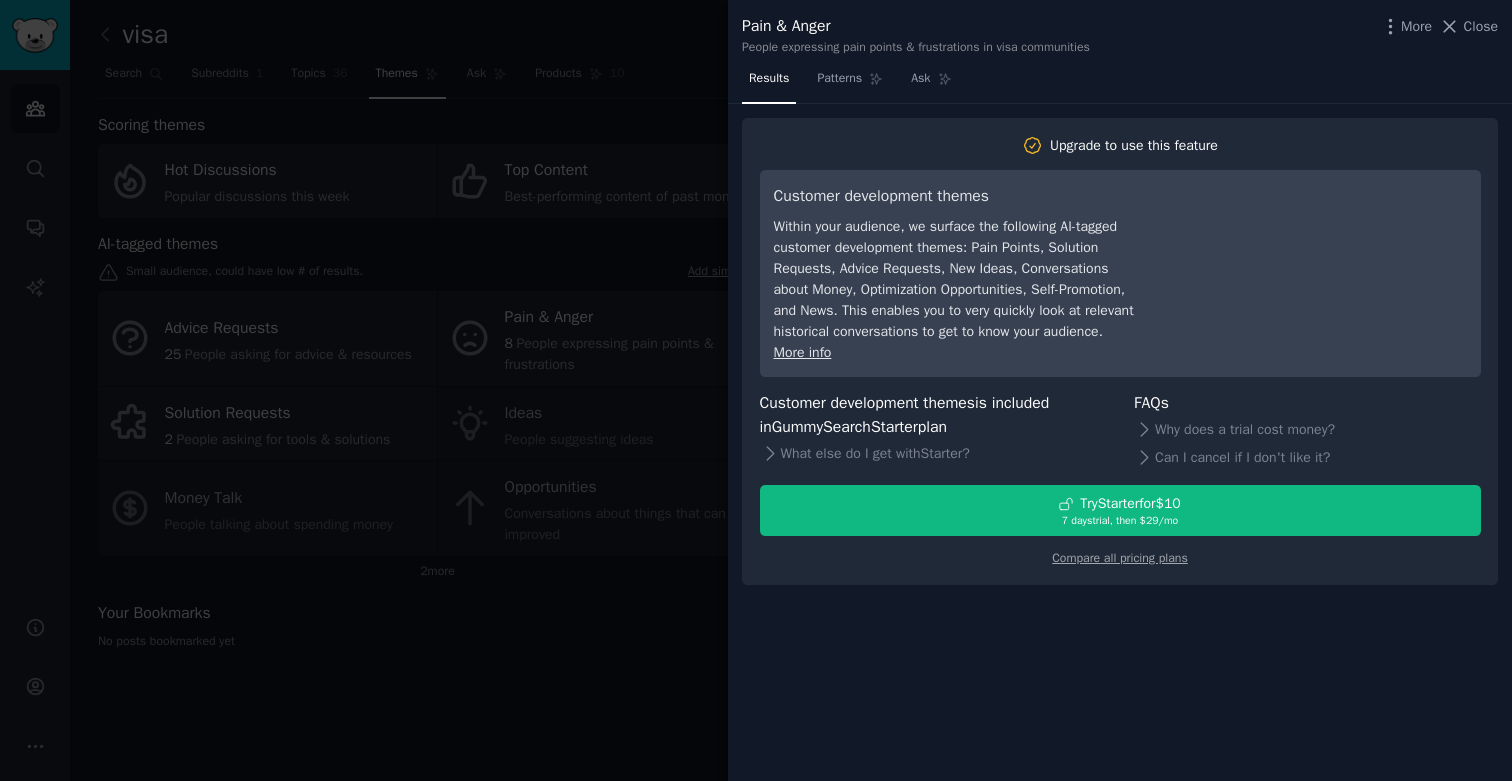 click at bounding box center [756, 390] 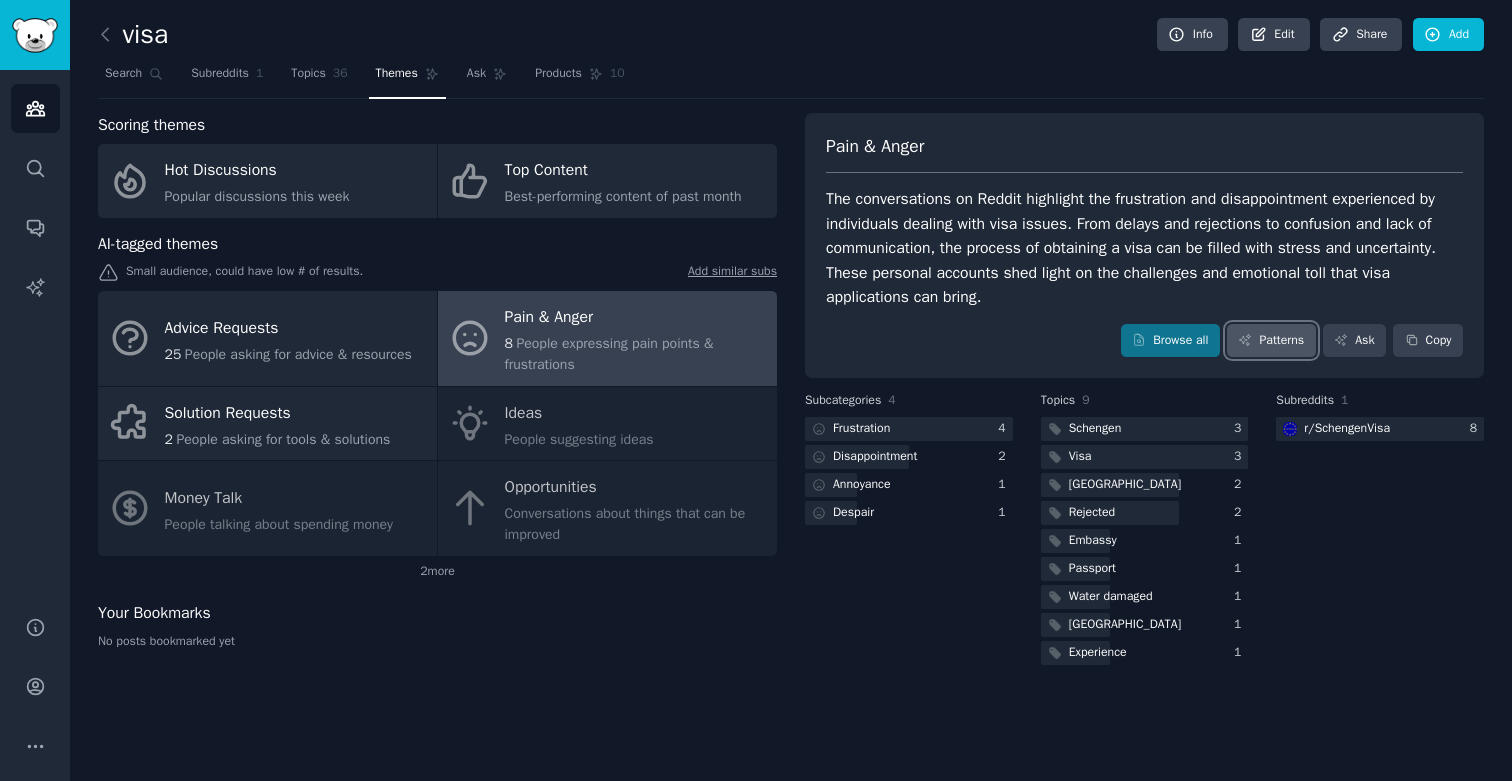 click on "Patterns" at bounding box center (1271, 341) 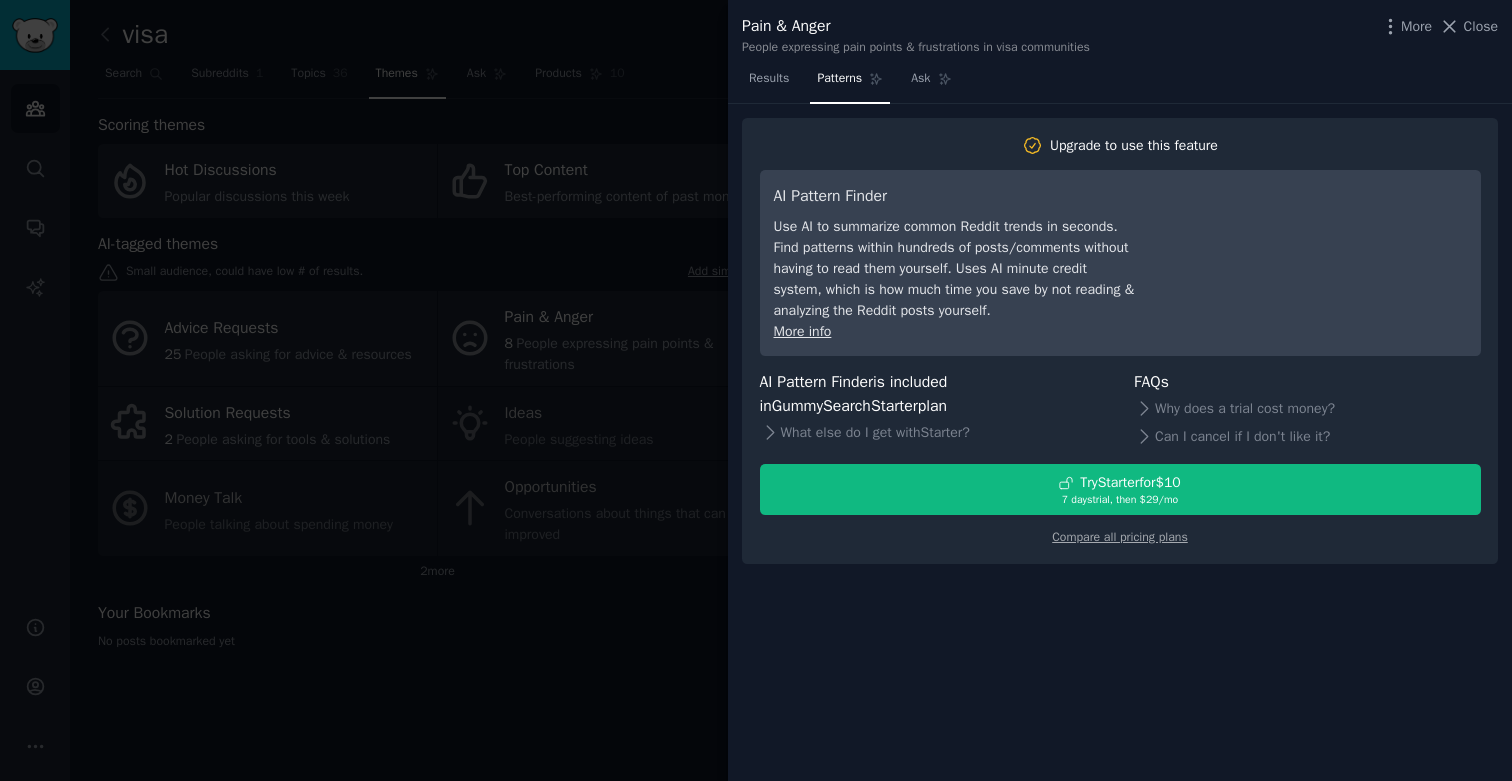 click at bounding box center [756, 390] 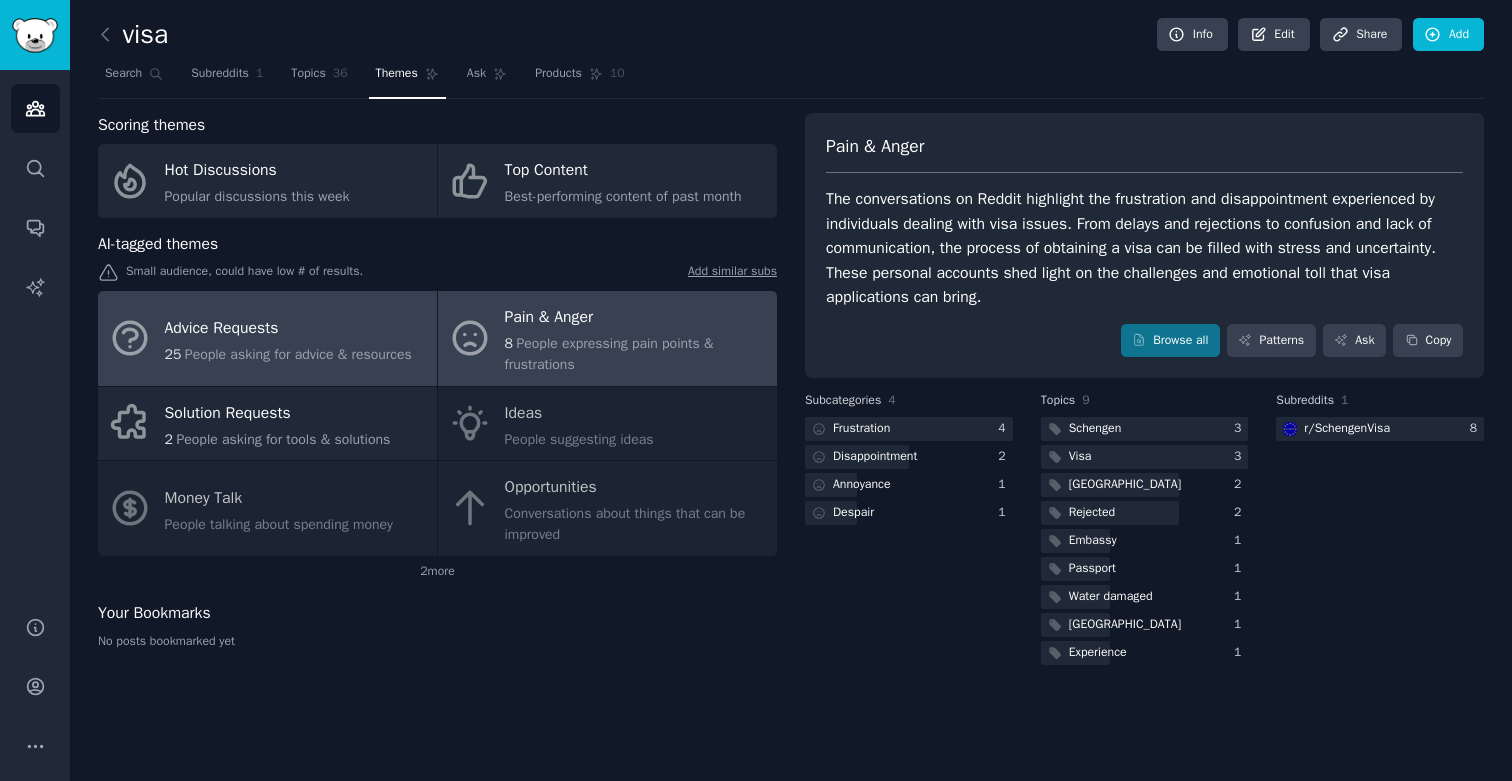 click on "People asking for advice & resources" at bounding box center [298, 354] 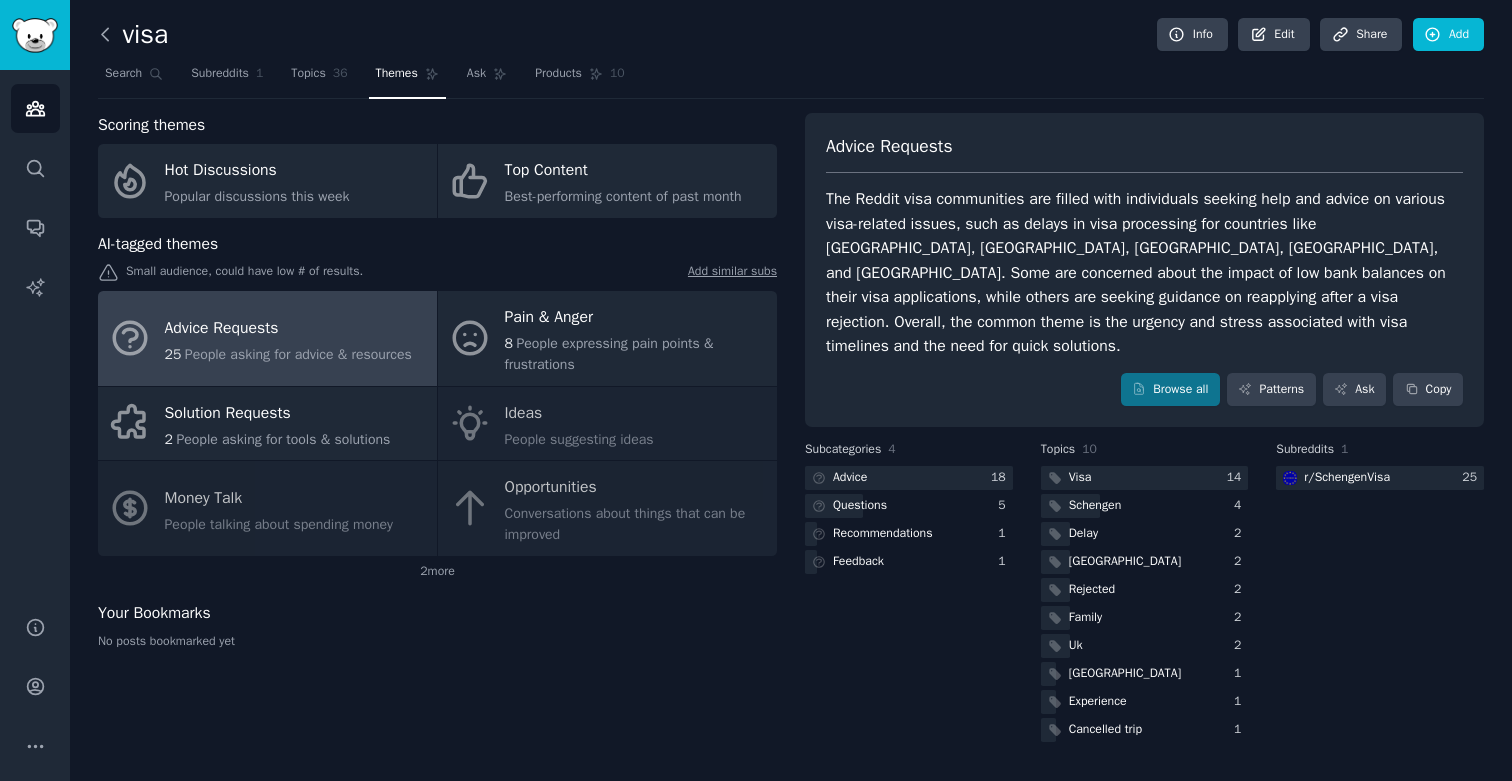 click 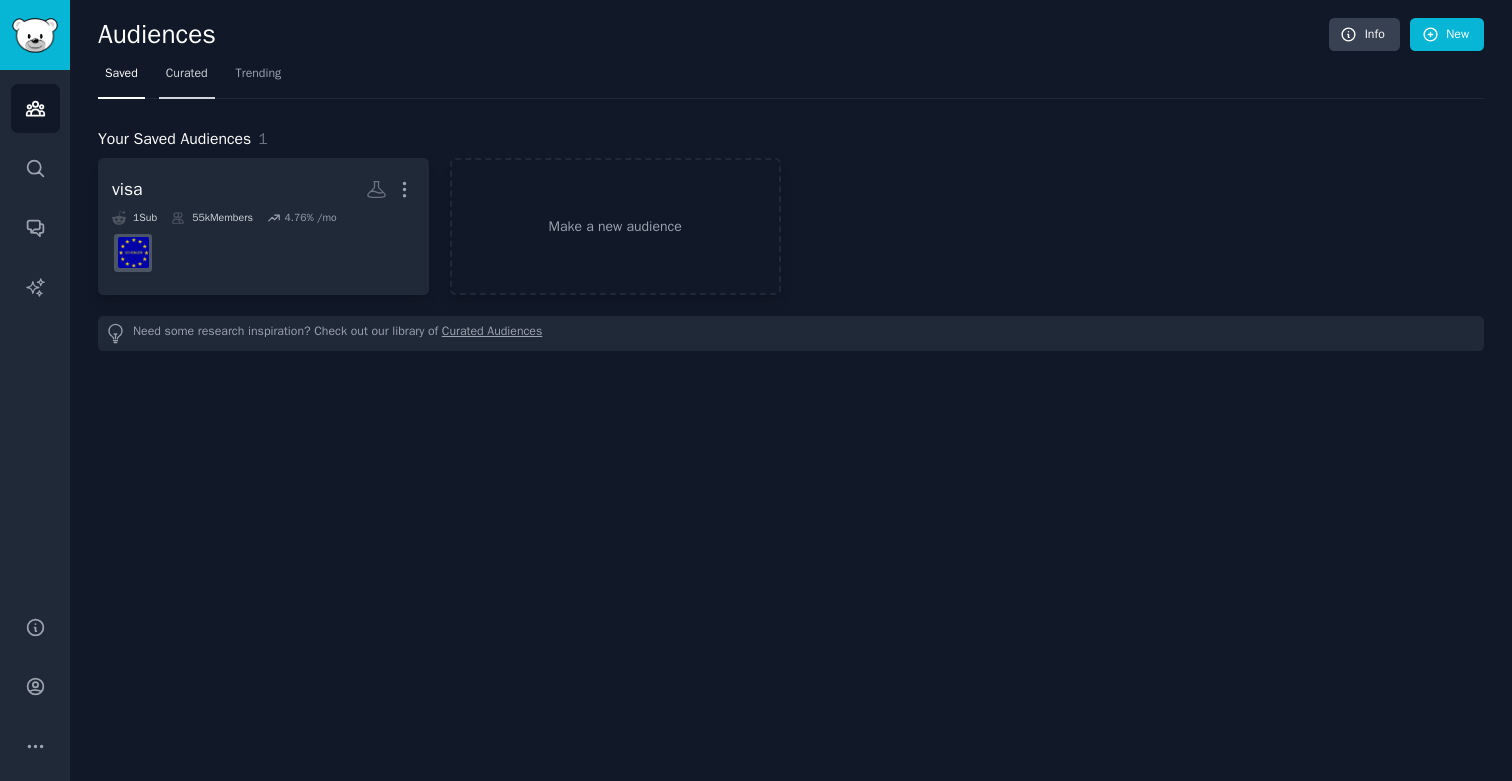 click on "Curated" at bounding box center (187, 78) 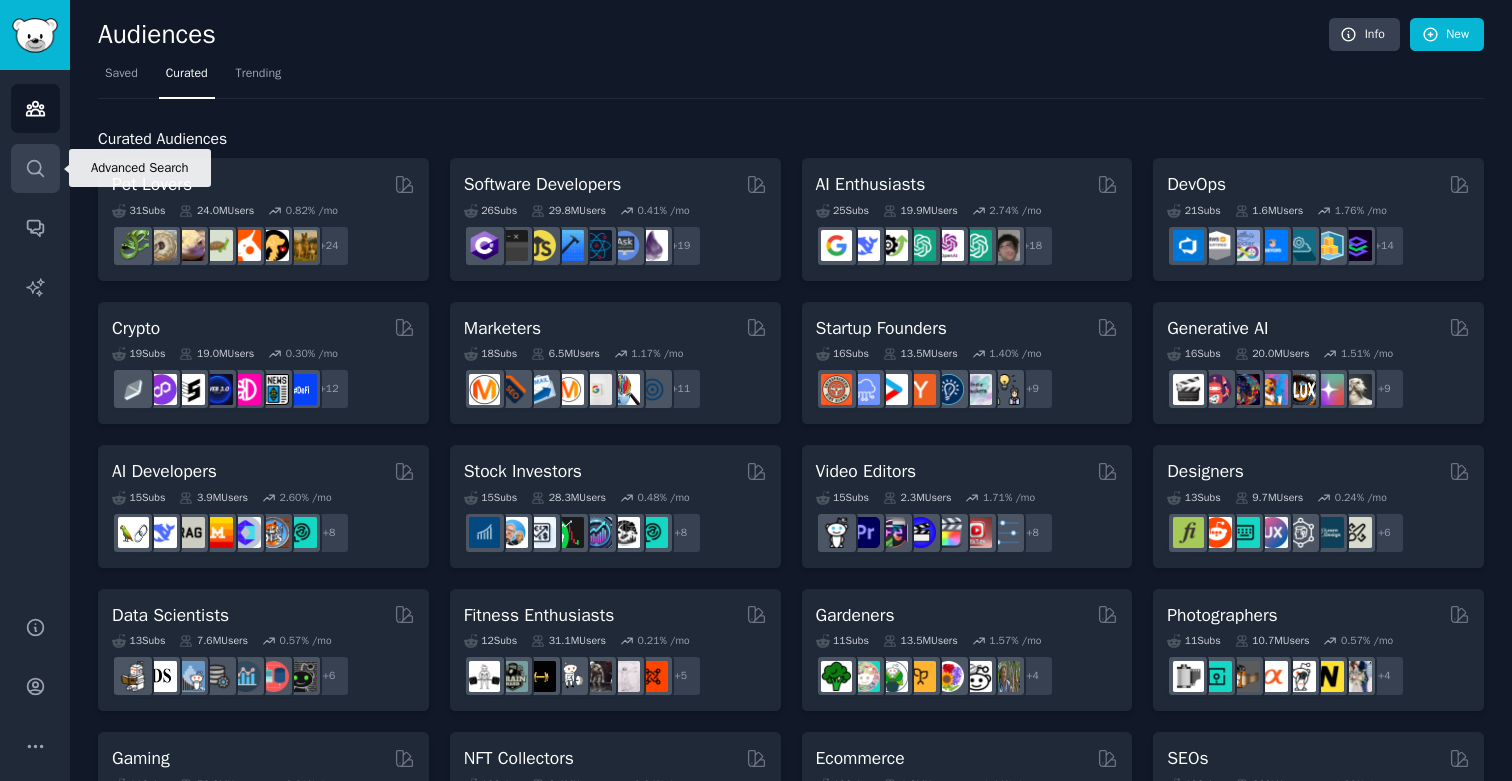 click 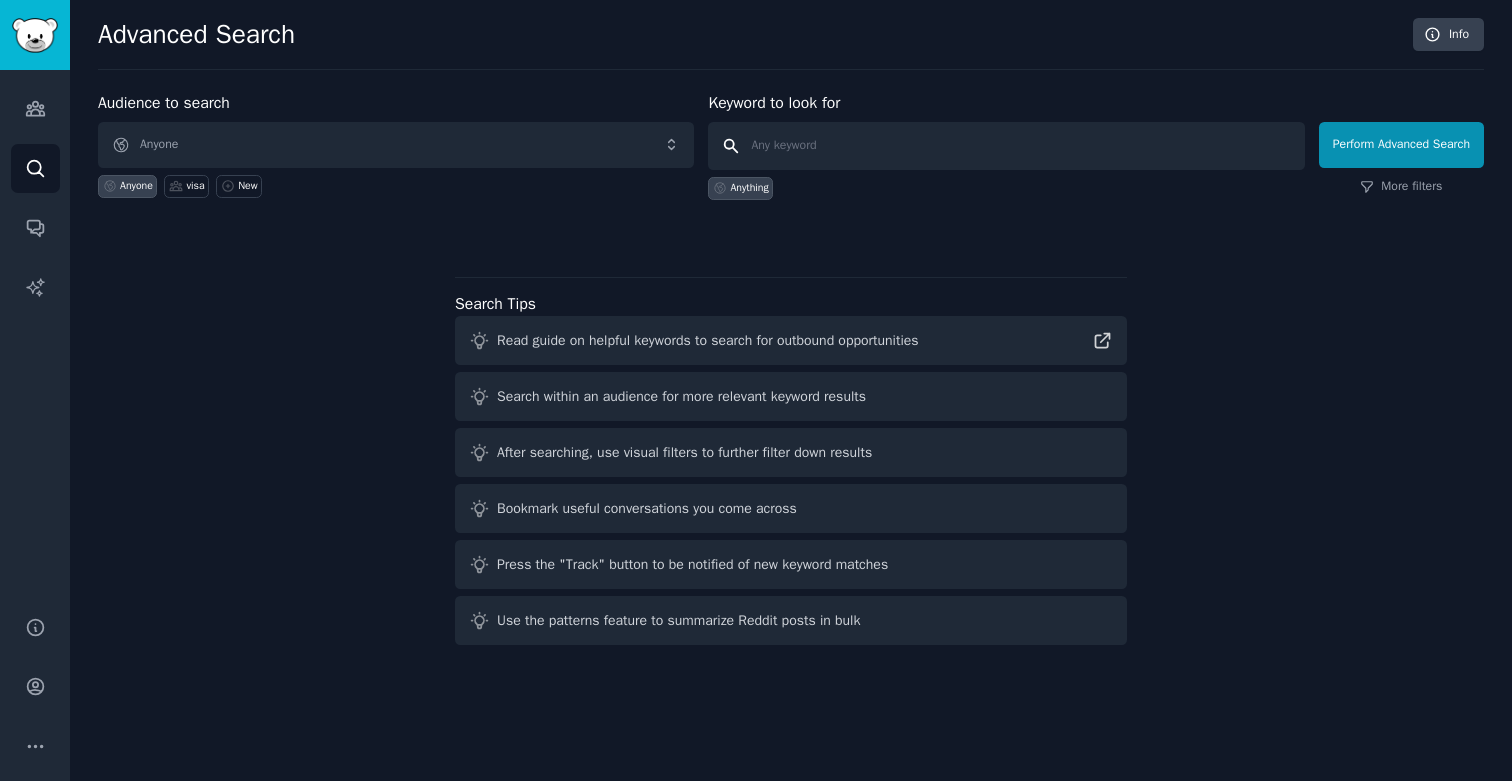 click at bounding box center [1006, 146] 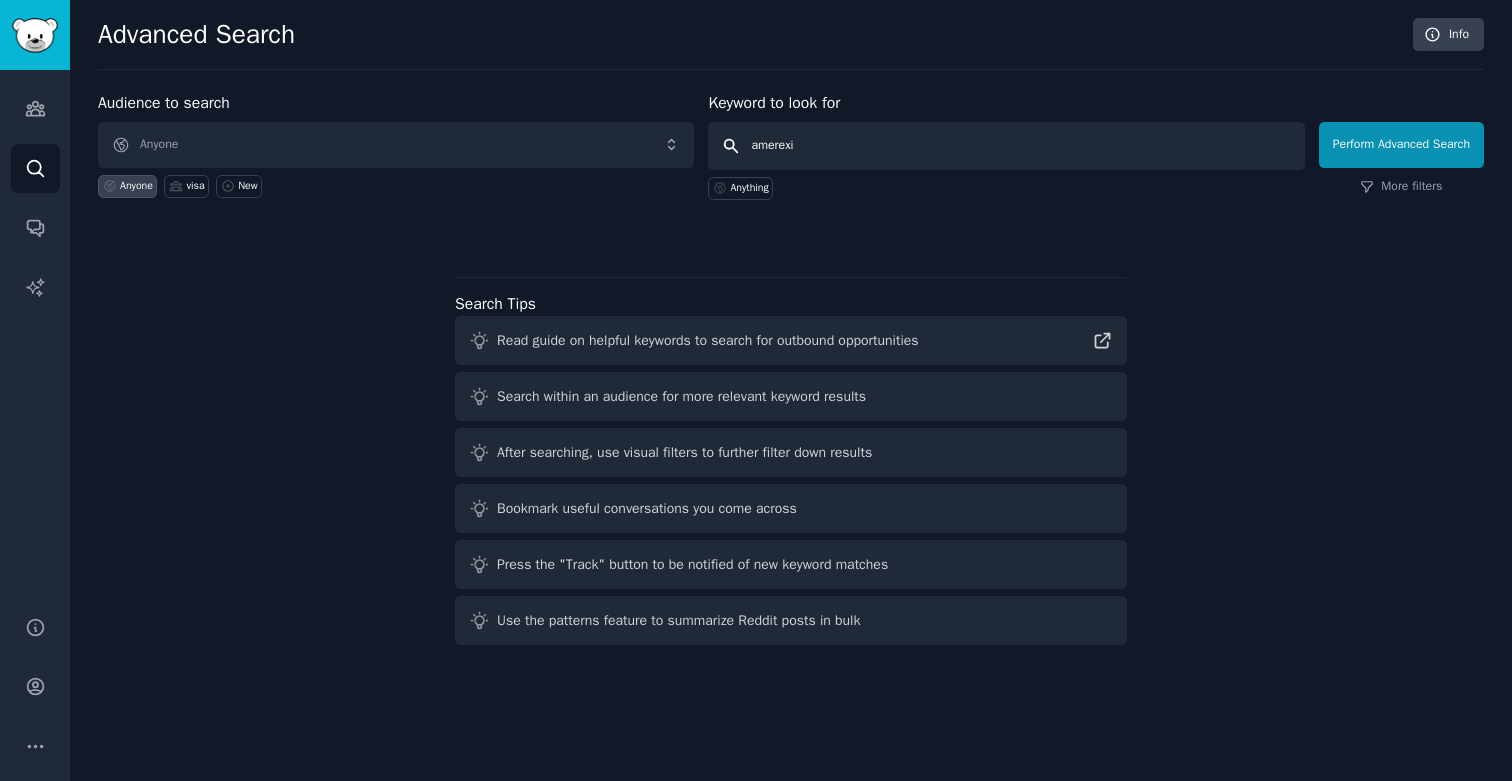 type on "amerexit" 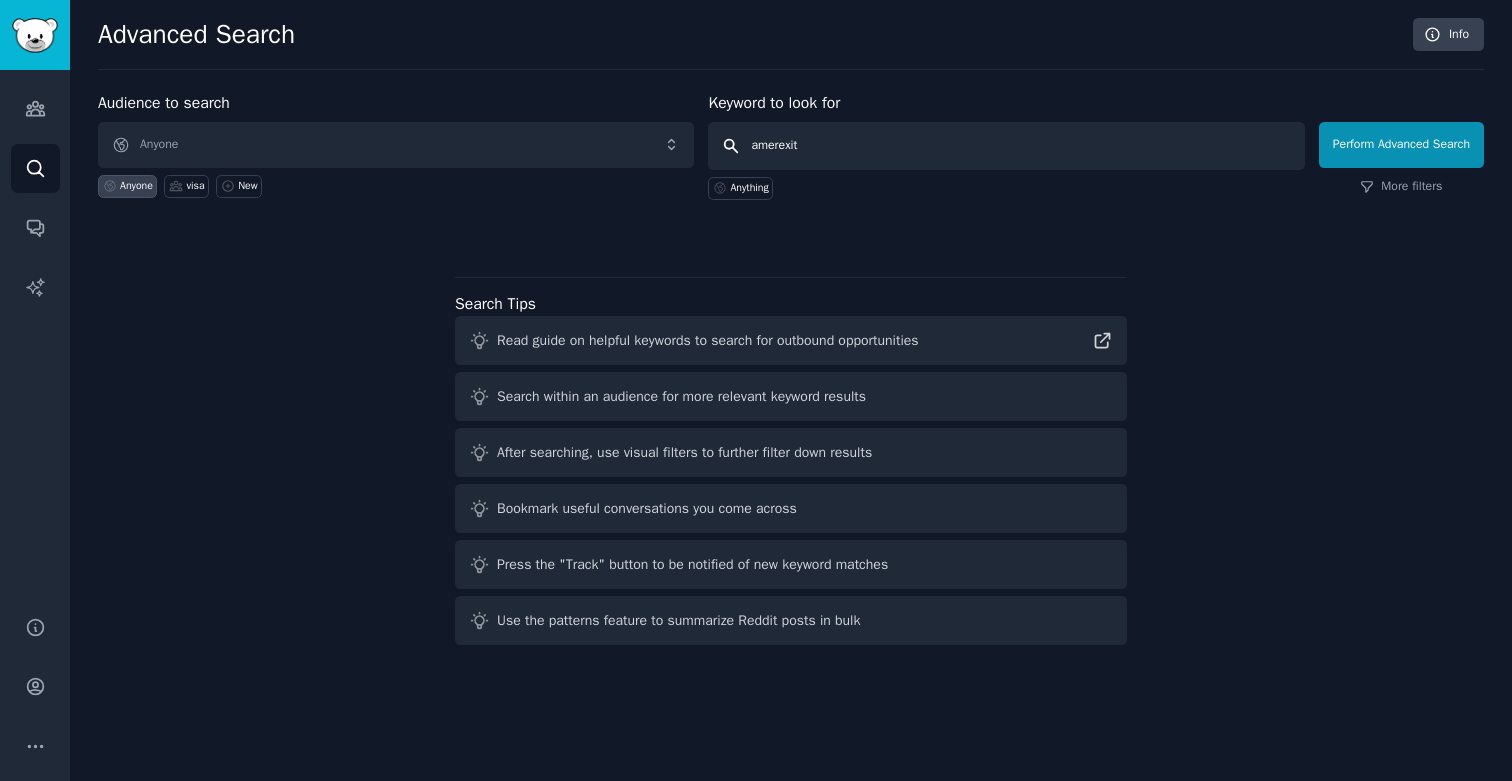 click on "Perform Advanced Search" at bounding box center [1401, 145] 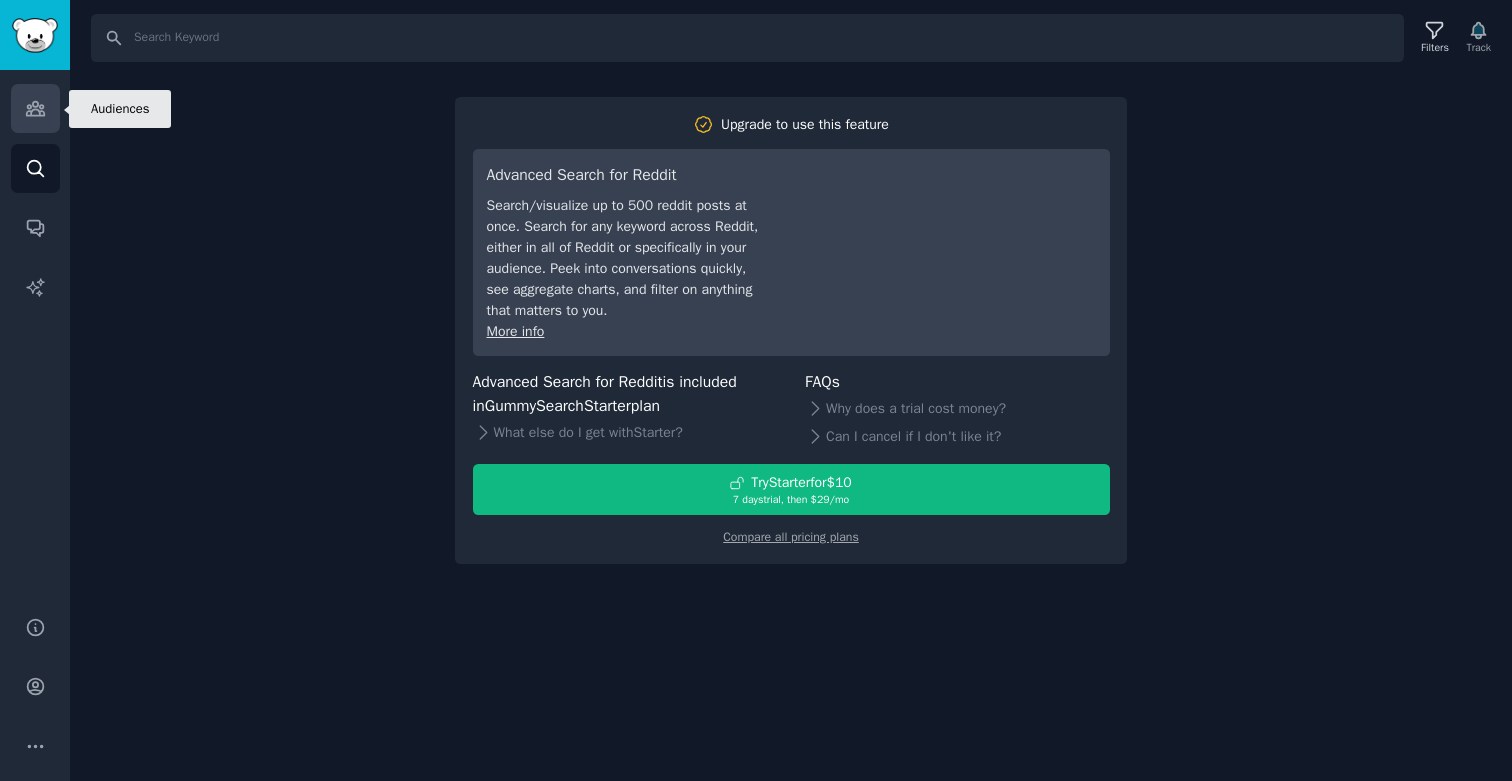 click 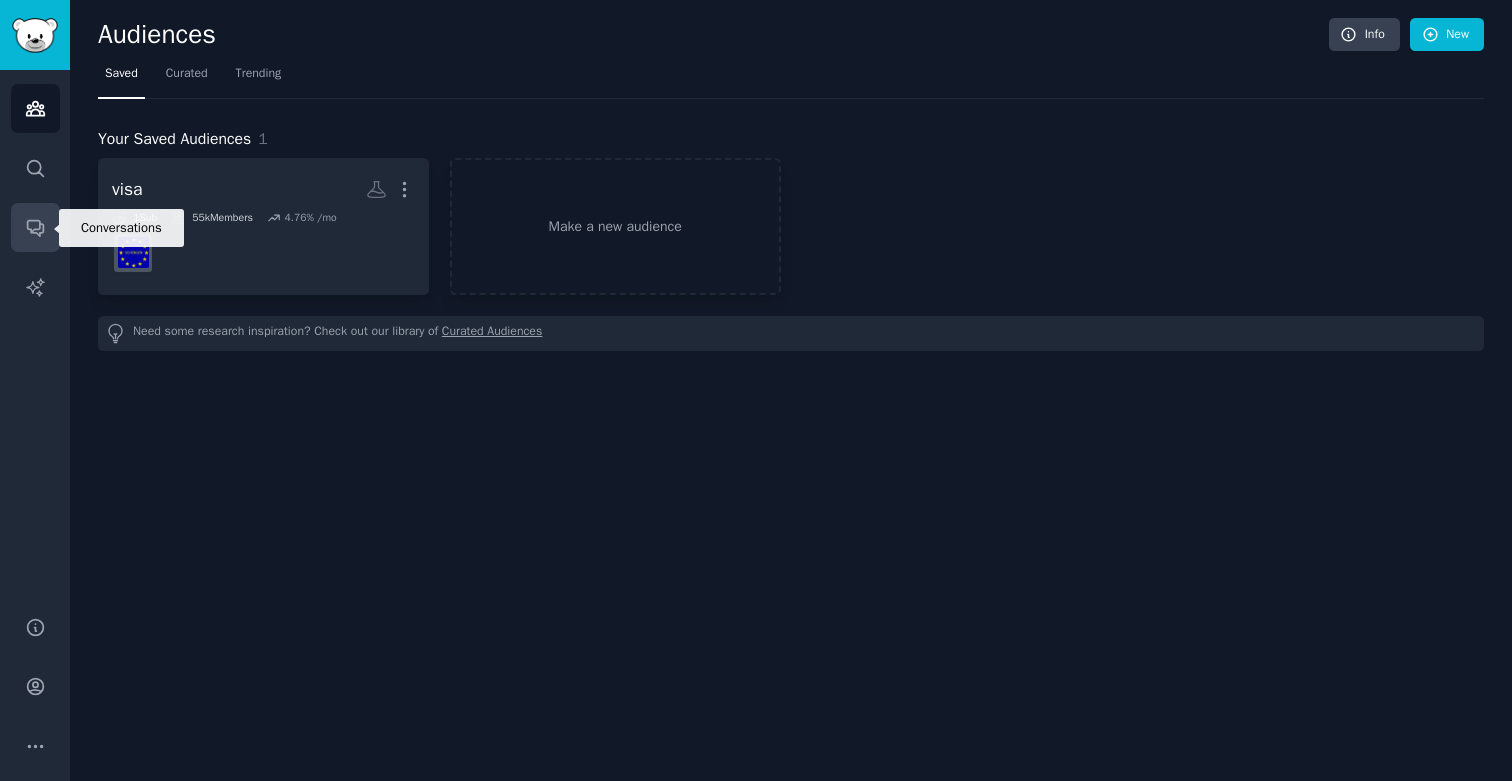 click 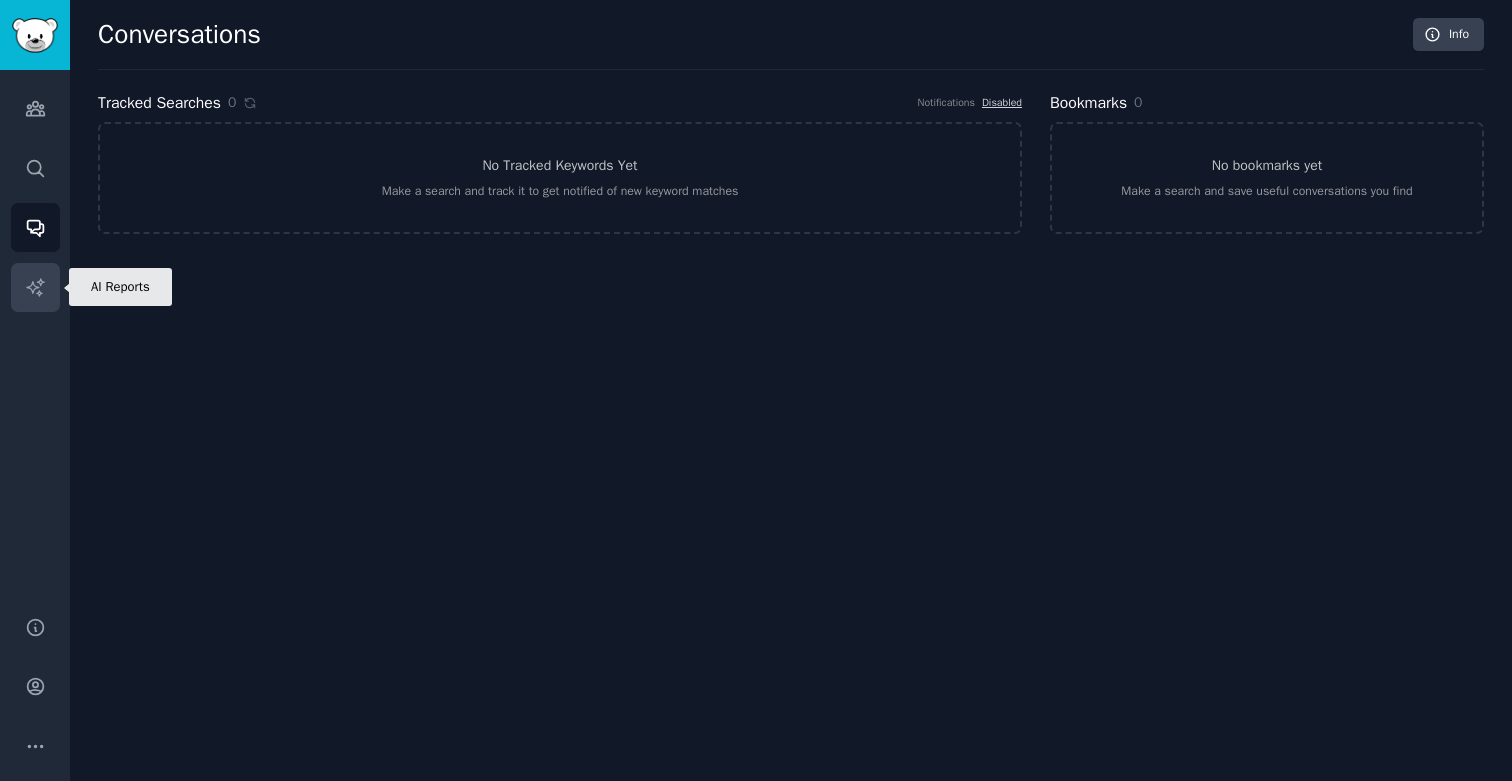 click 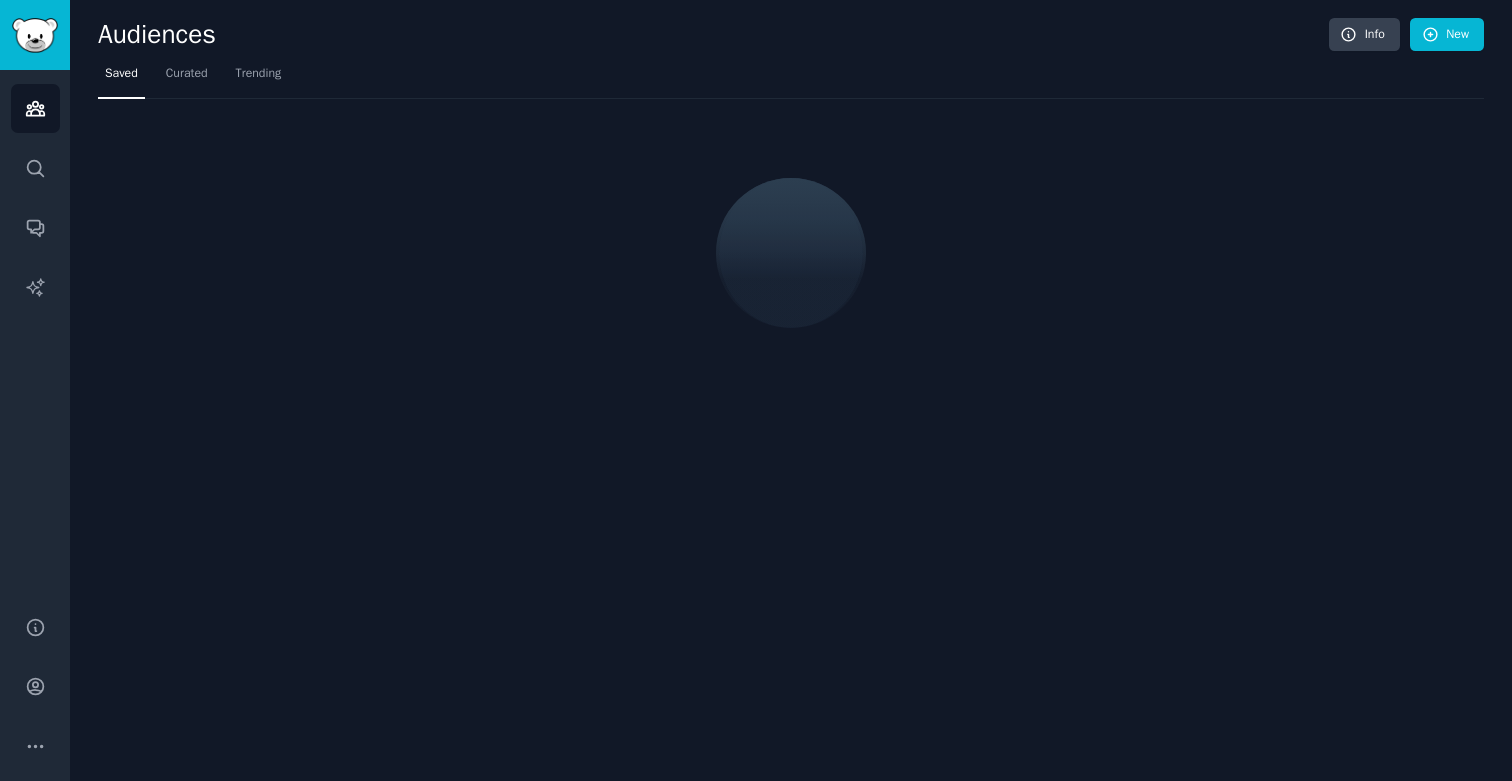 scroll, scrollTop: 0, scrollLeft: 0, axis: both 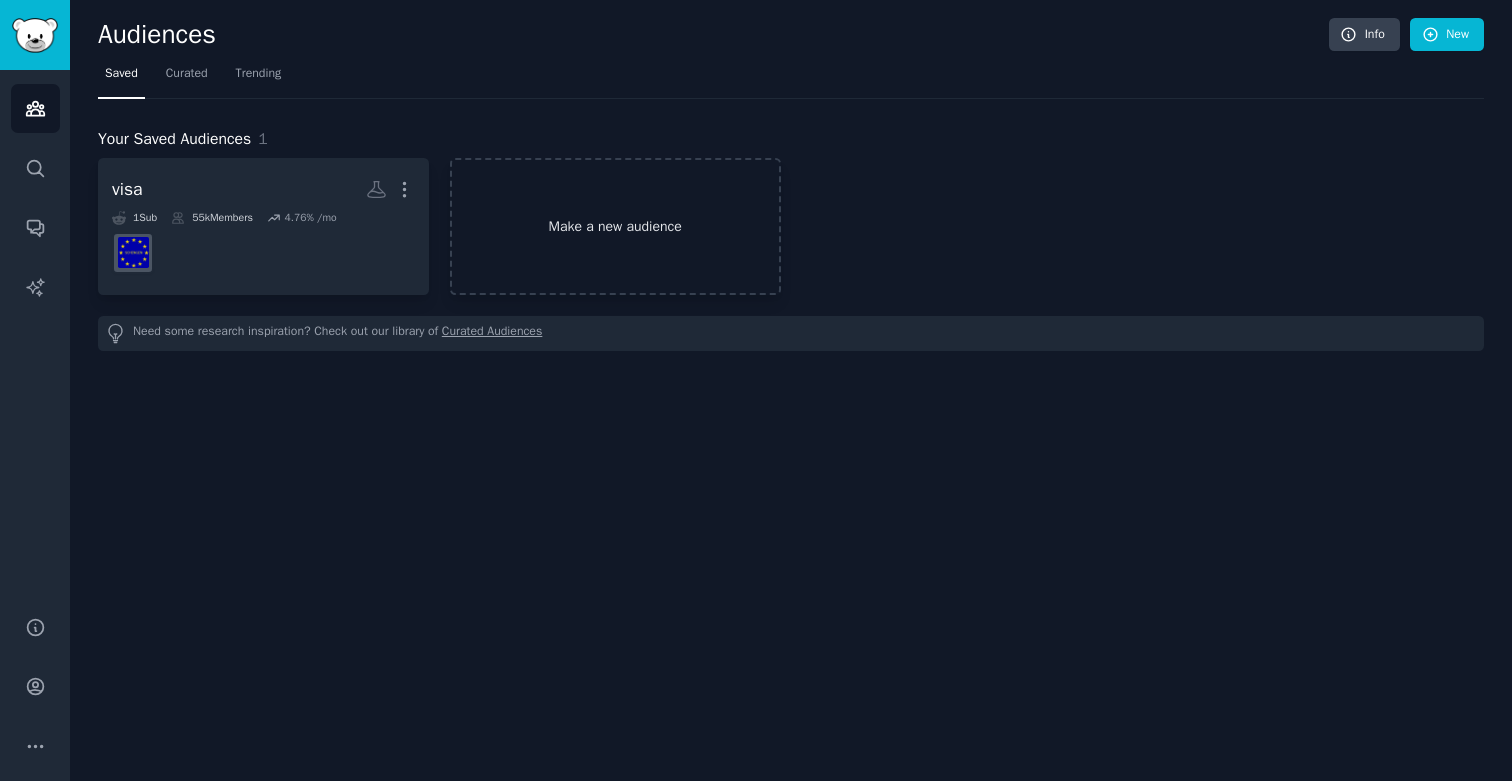 click on "Make a new audience" at bounding box center [615, 226] 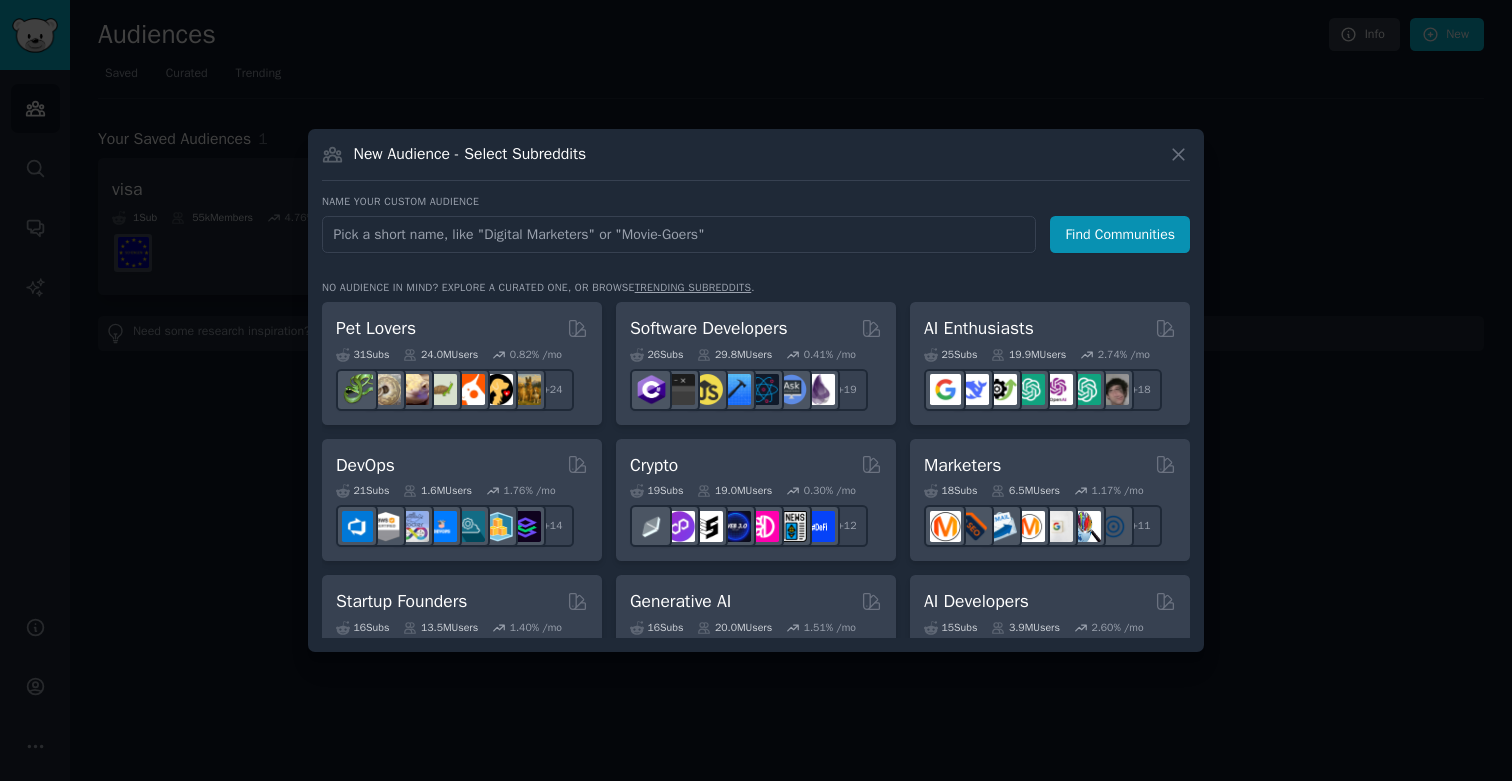 click at bounding box center [679, 234] 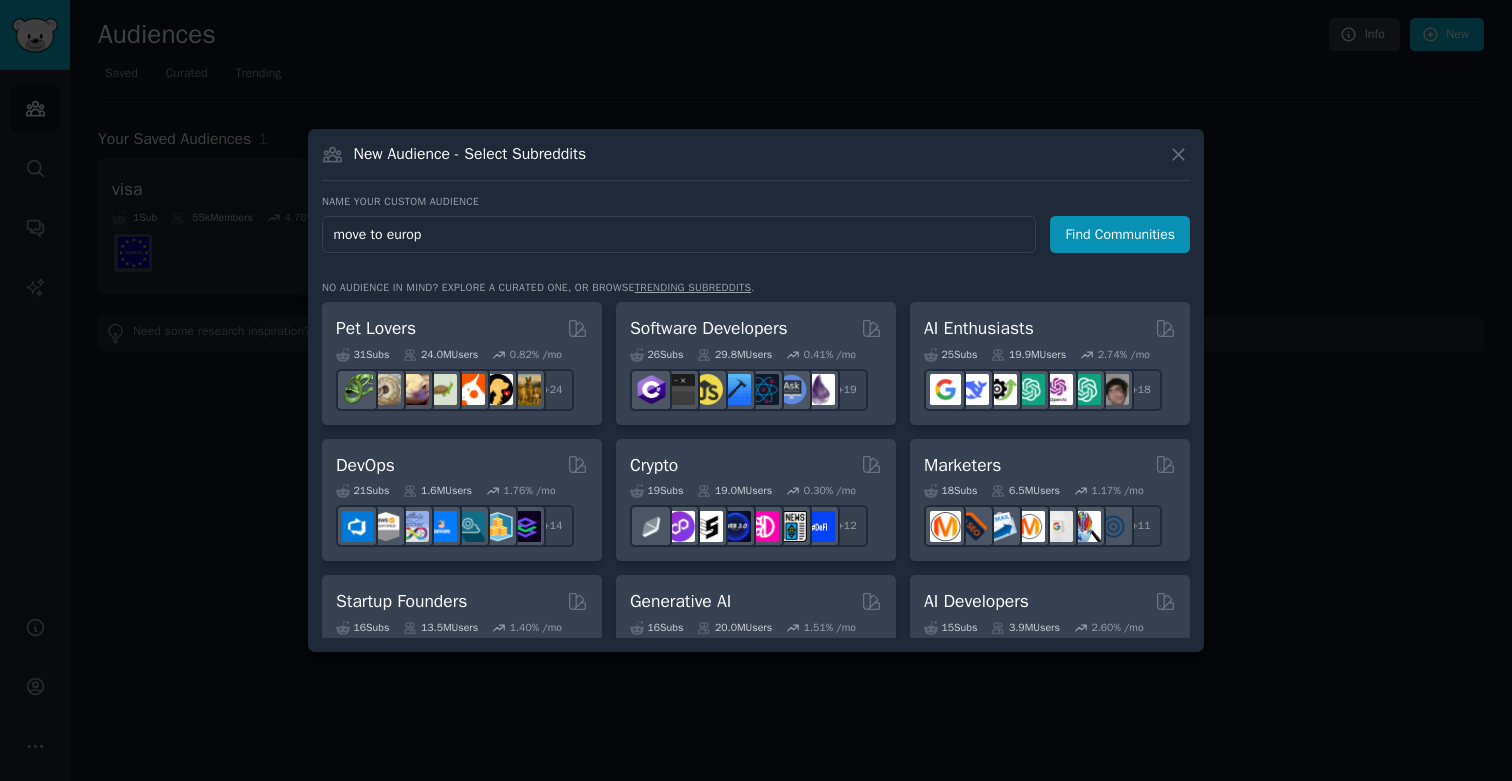 type on "move to europe" 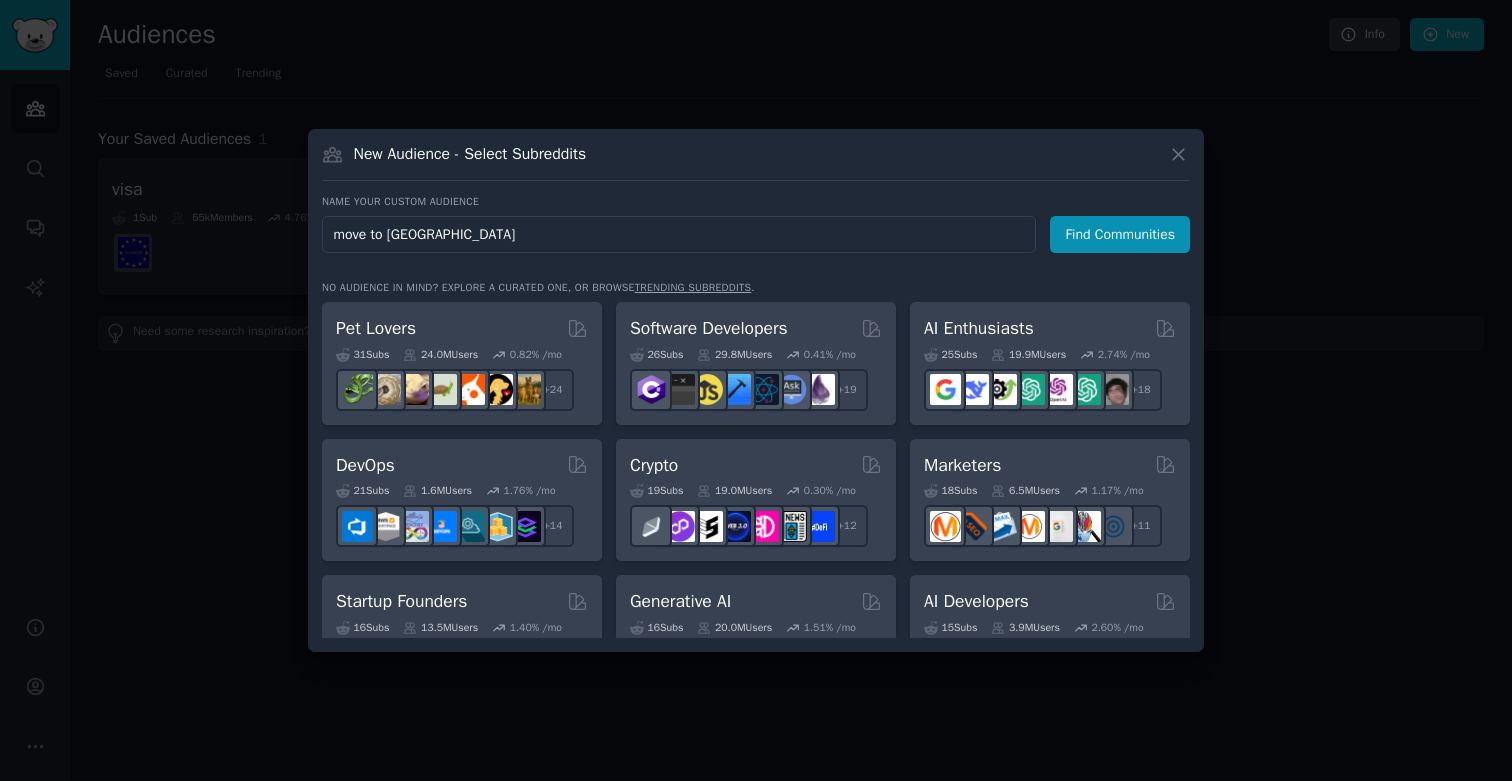 click on "Find Communities" at bounding box center (1120, 234) 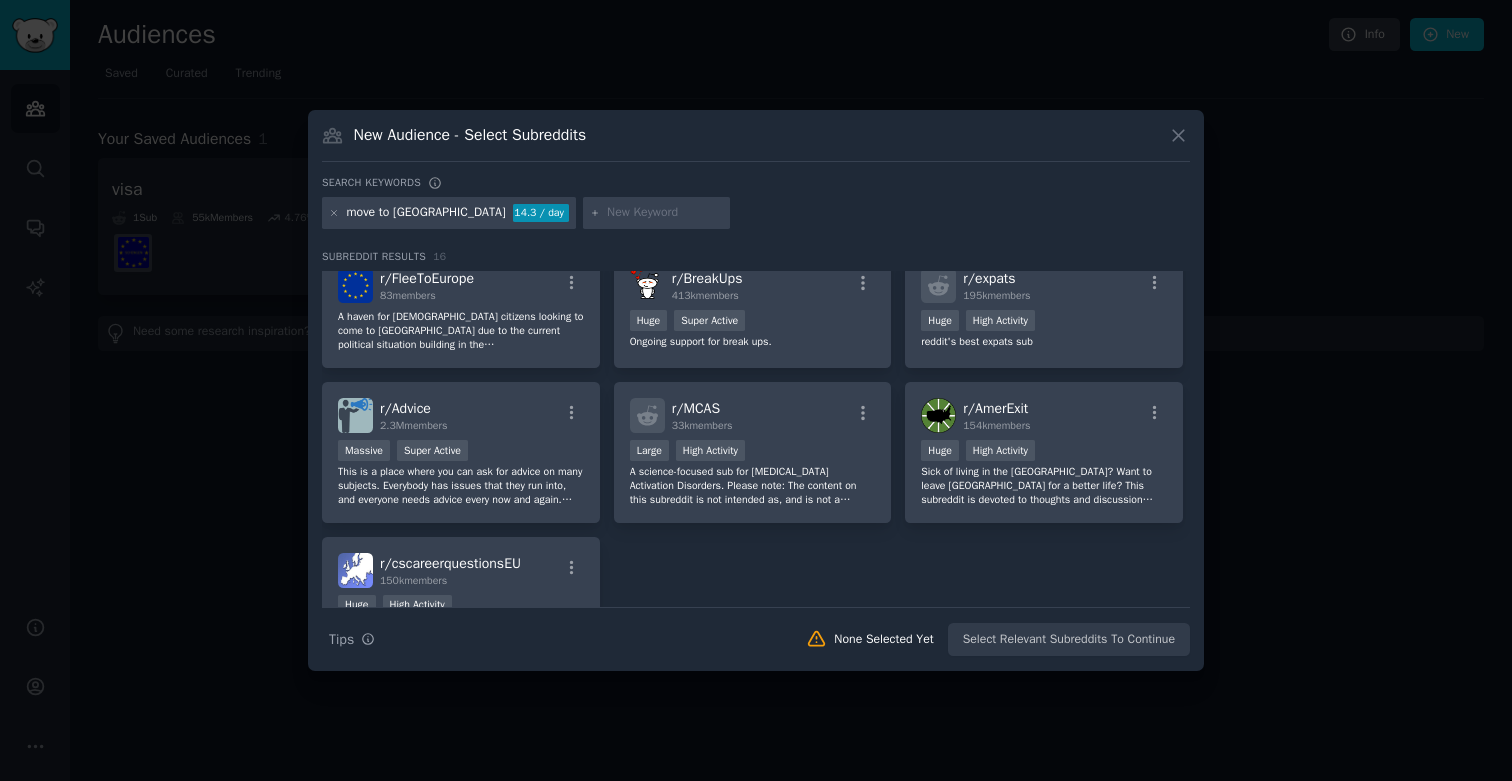 scroll, scrollTop: 470, scrollLeft: 0, axis: vertical 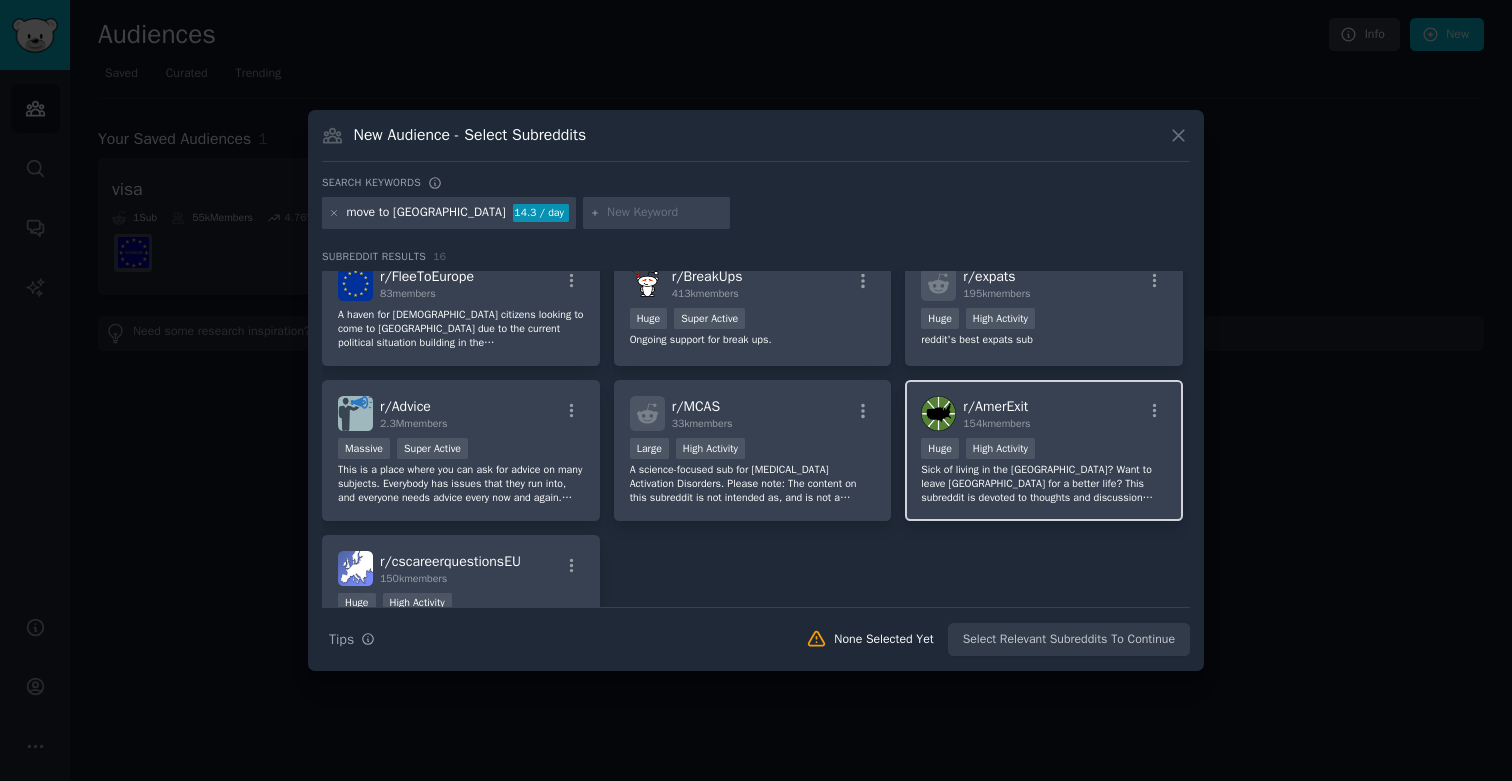 click on "Huge High Activity" at bounding box center [1044, 450] 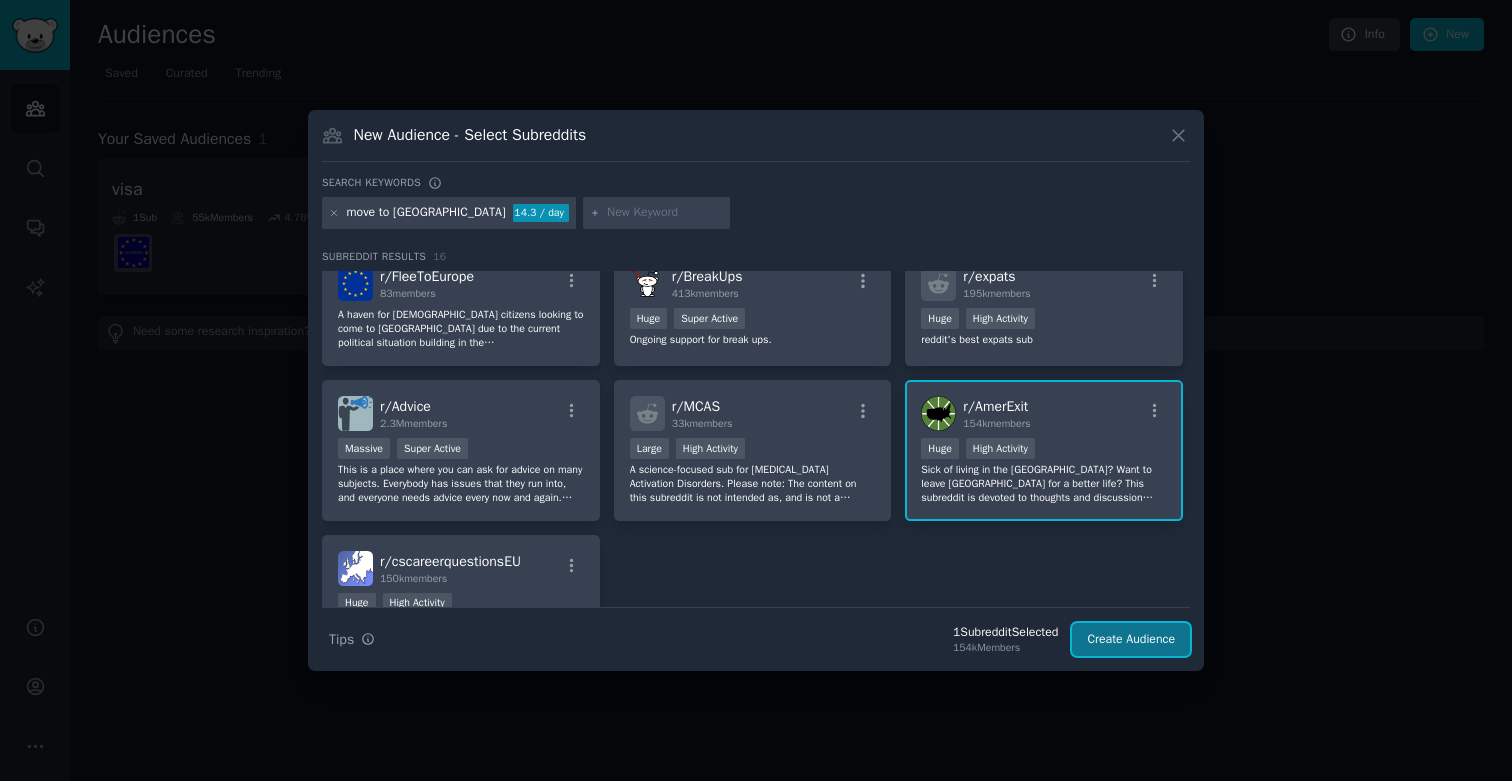 click on "Create Audience" at bounding box center [1131, 640] 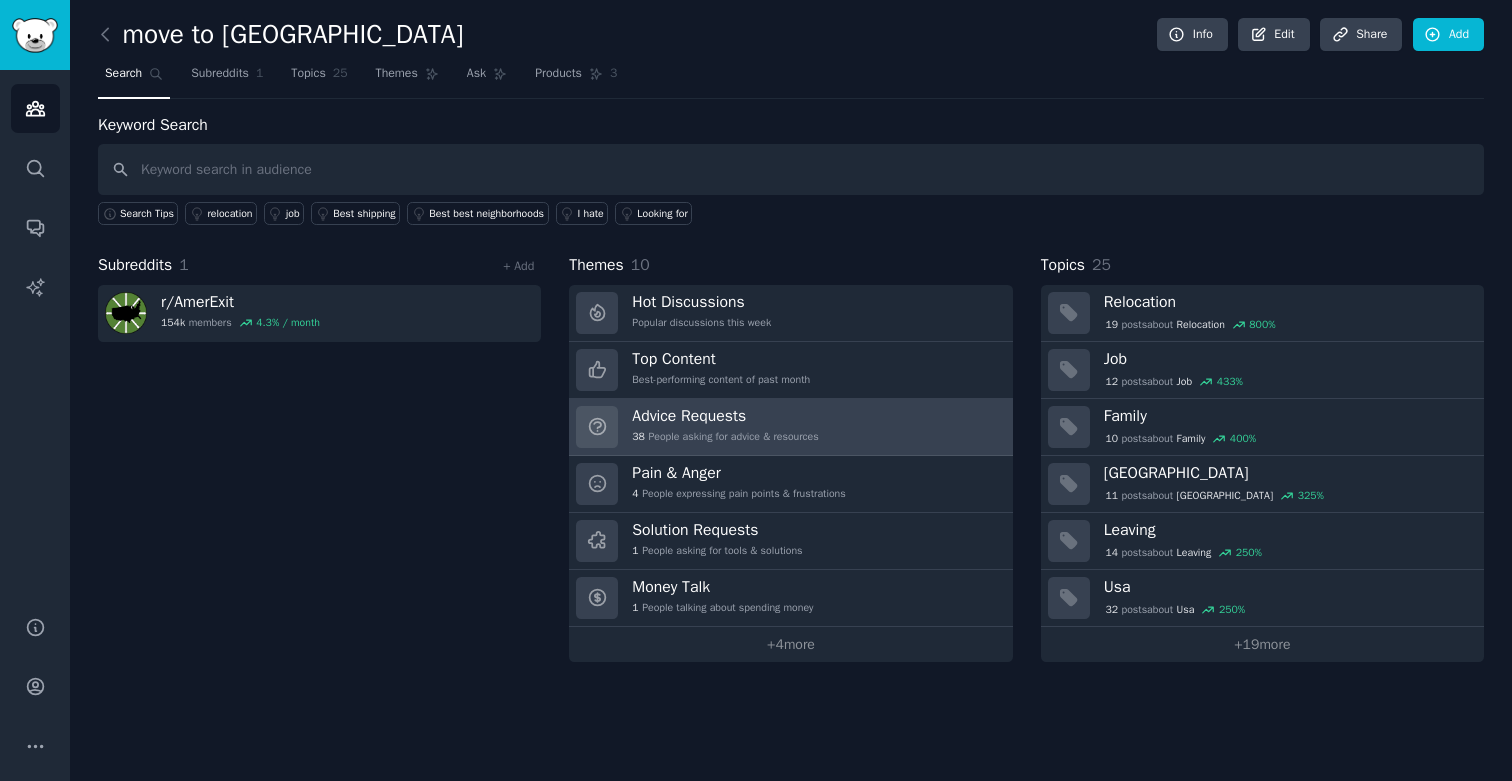 click on "Advice Requests" at bounding box center [725, 416] 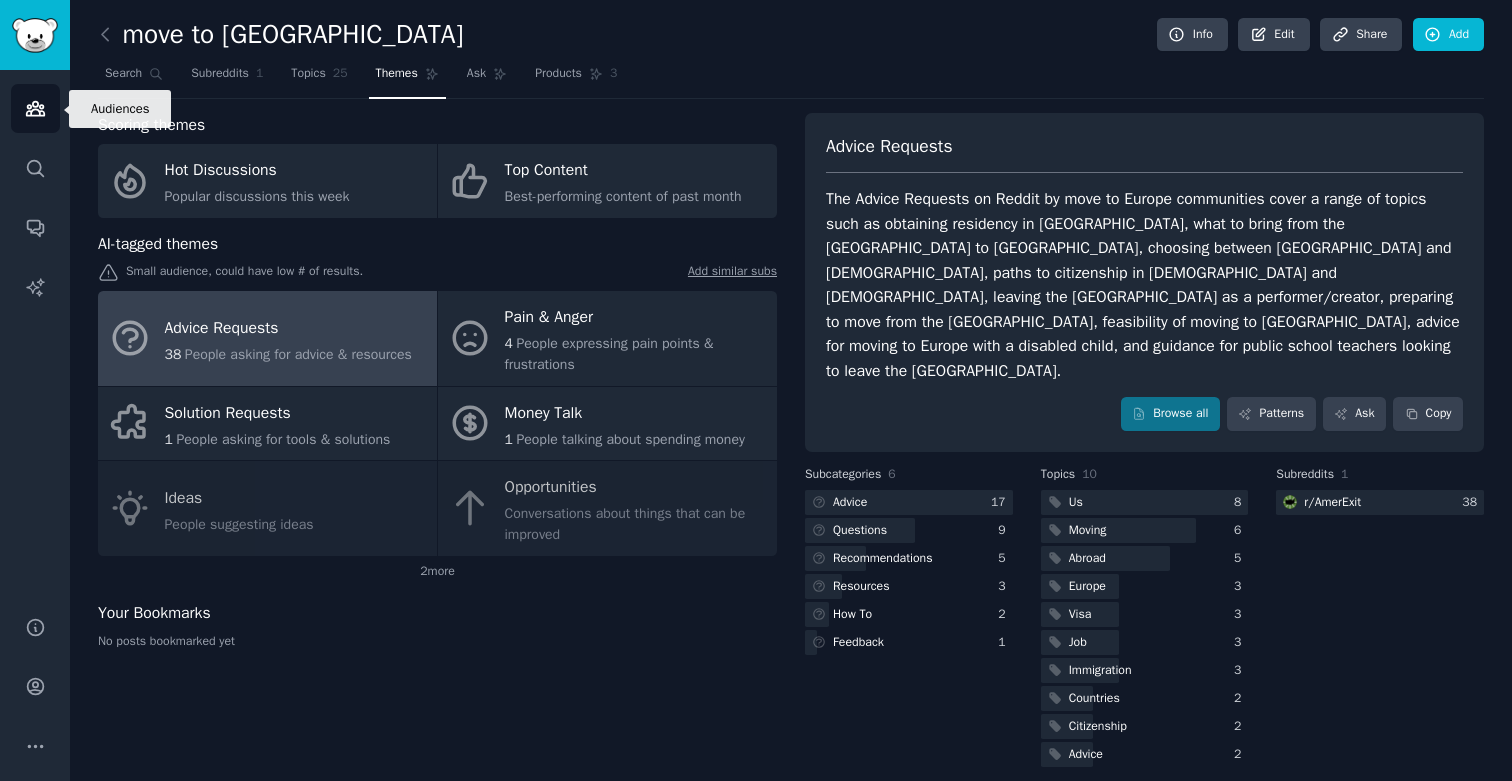 click 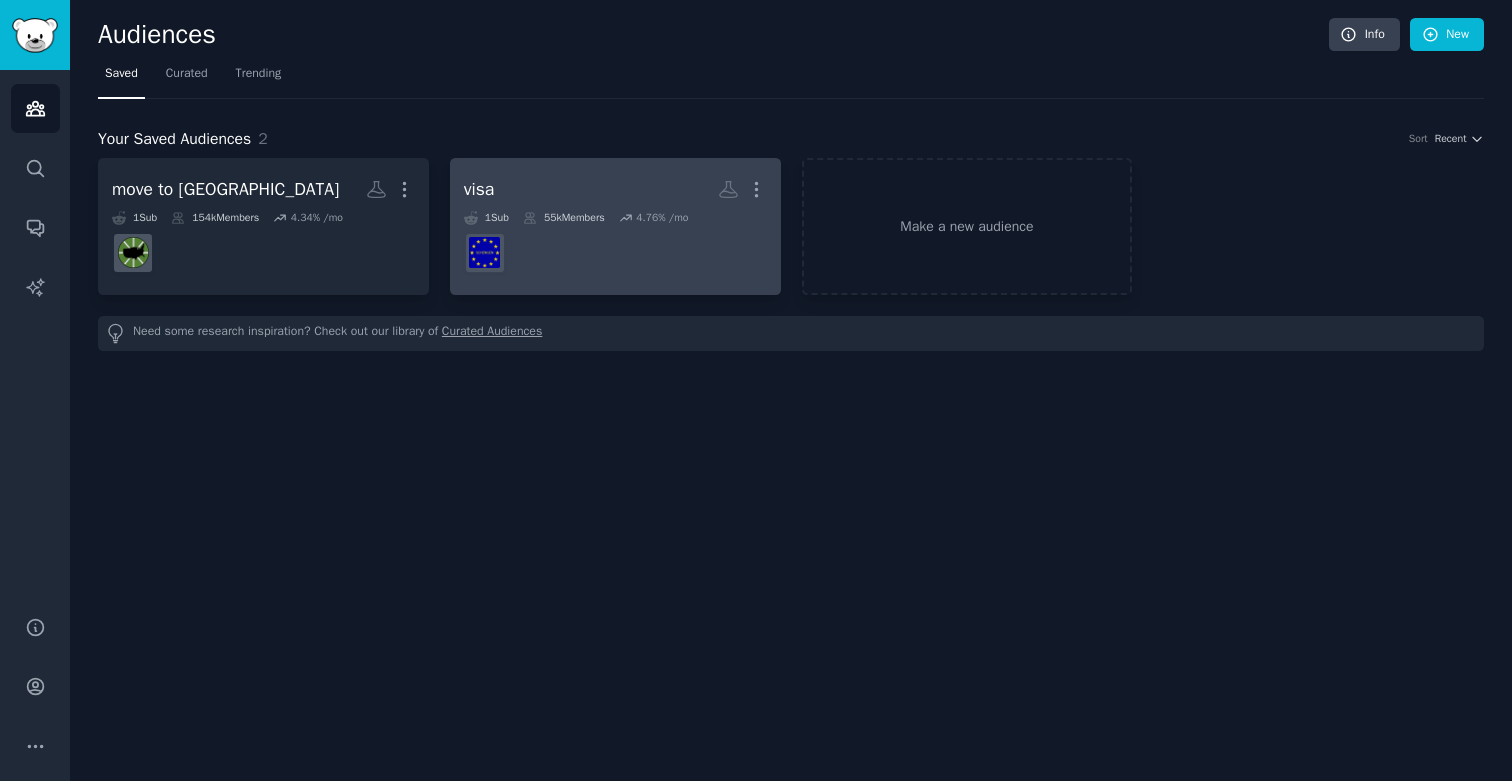 click on "visa More" at bounding box center (615, 189) 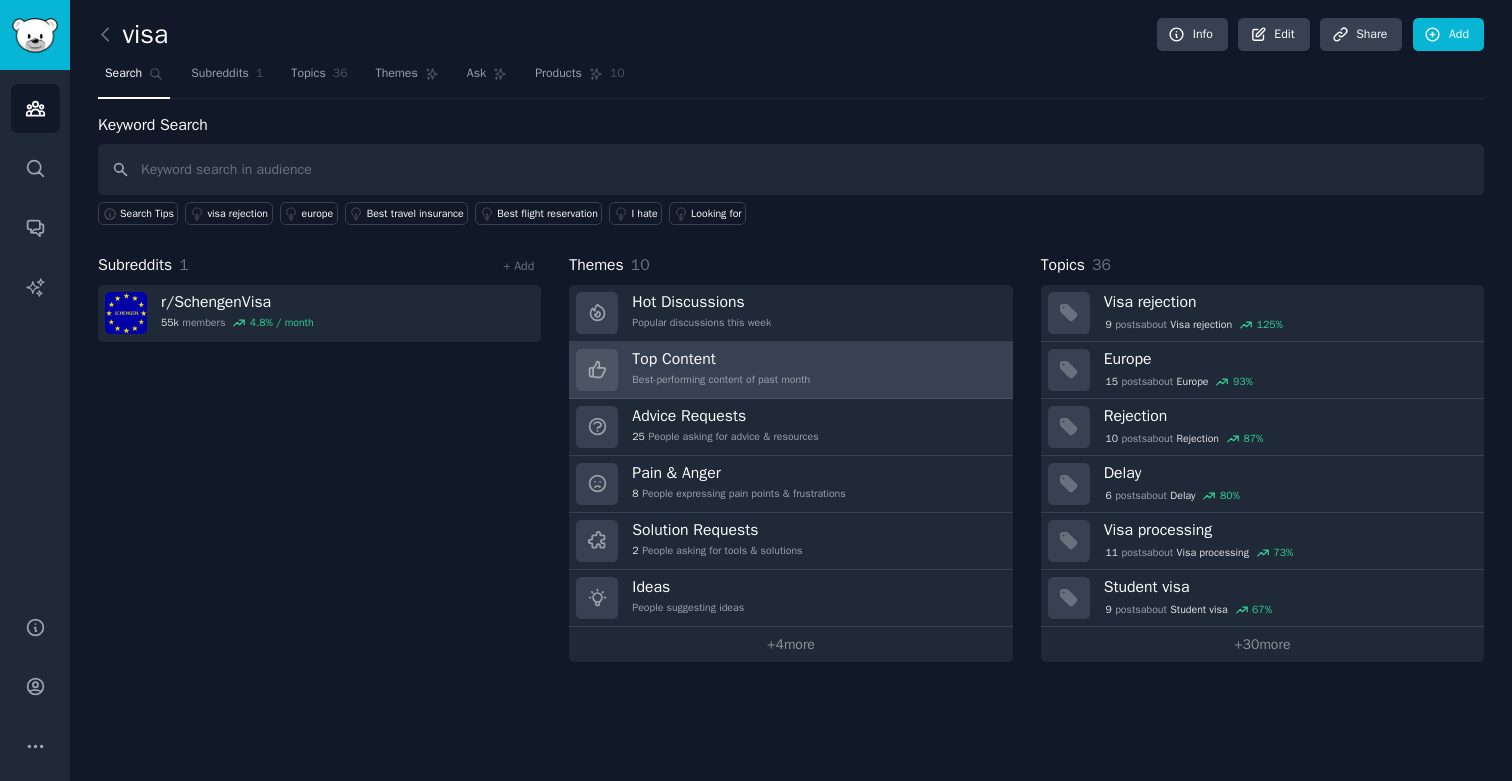 click on "Top Content" at bounding box center (721, 359) 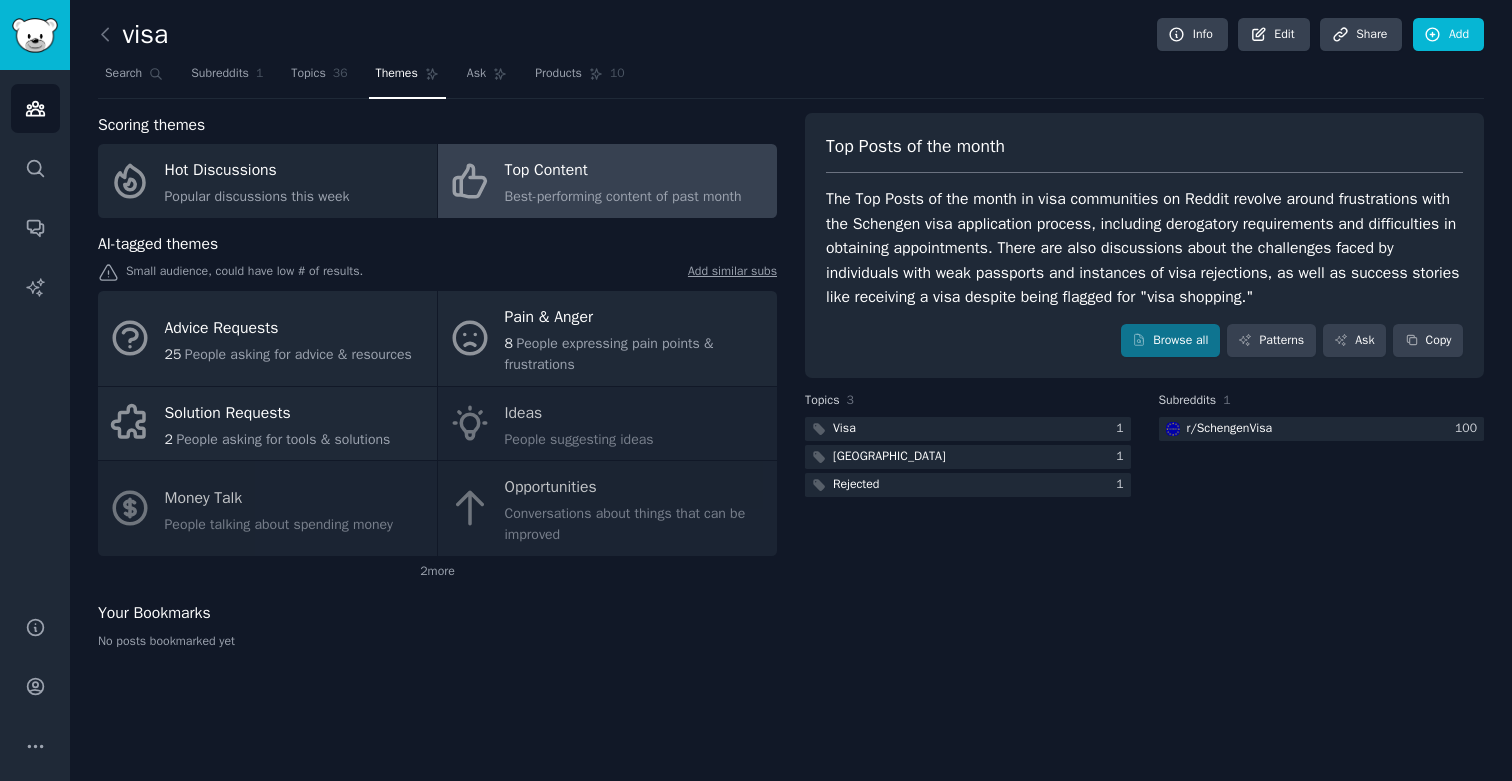 click on "The Top Posts of the month in visa communities on Reddit revolve around frustrations with the Schengen visa application process, including derogatory requirements and difficulties in obtaining appointments. There are also discussions about the challenges faced by individuals with weak passports and instances of visa rejections, as well as success stories like receiving a visa despite being flagged for "visa shopping."" at bounding box center (1144, 248) 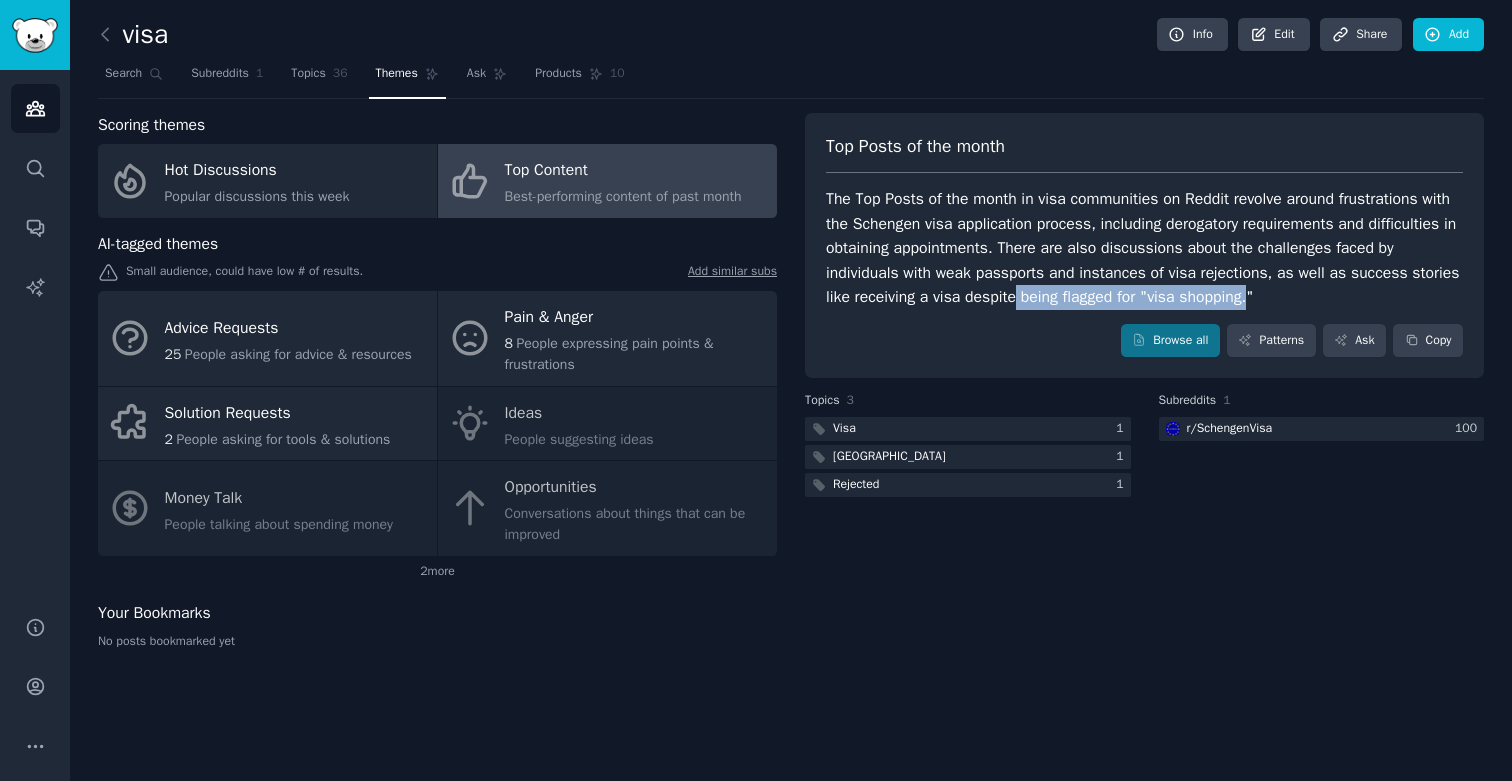drag, startPoint x: 1377, startPoint y: 296, endPoint x: 1137, endPoint y: 299, distance: 240.01875 